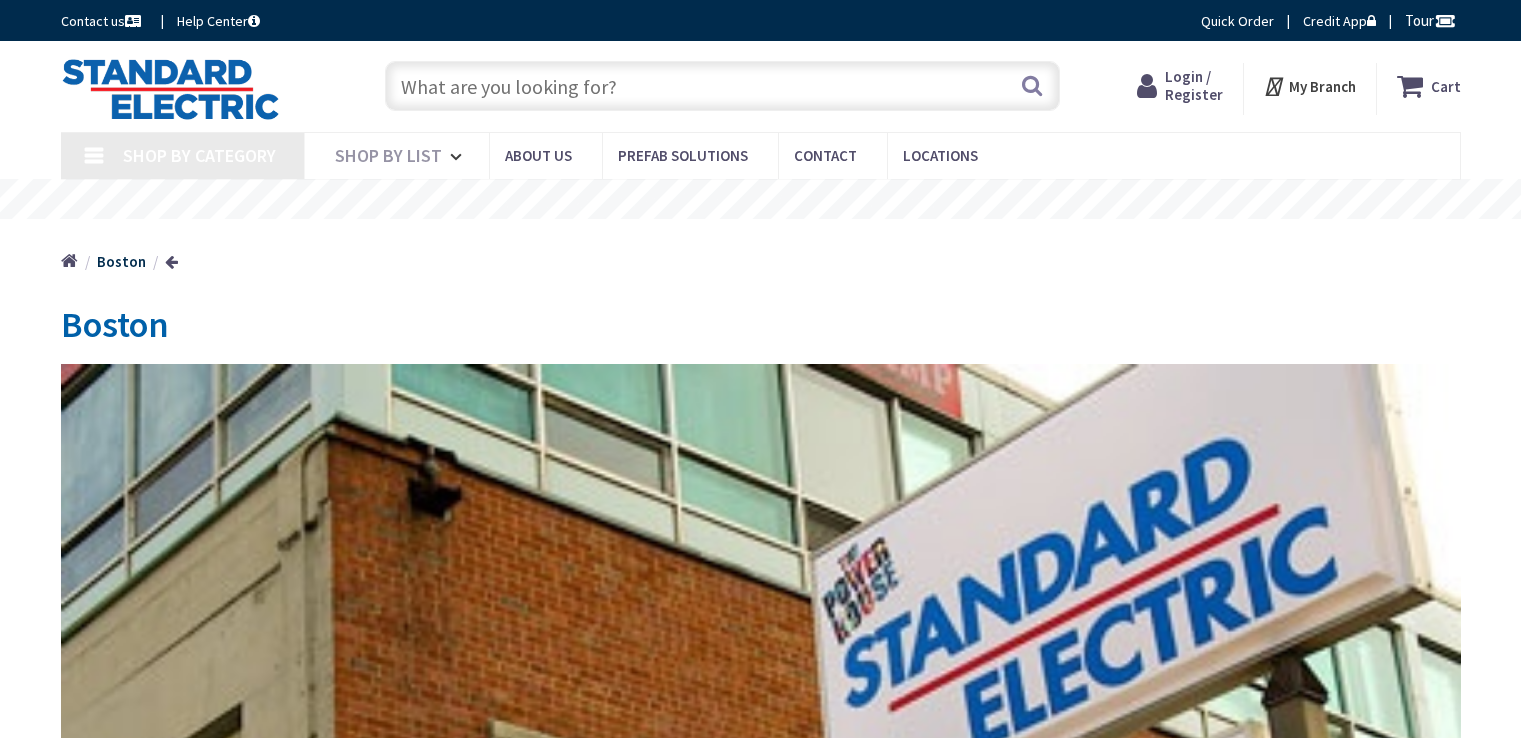 scroll, scrollTop: 0, scrollLeft: 0, axis: both 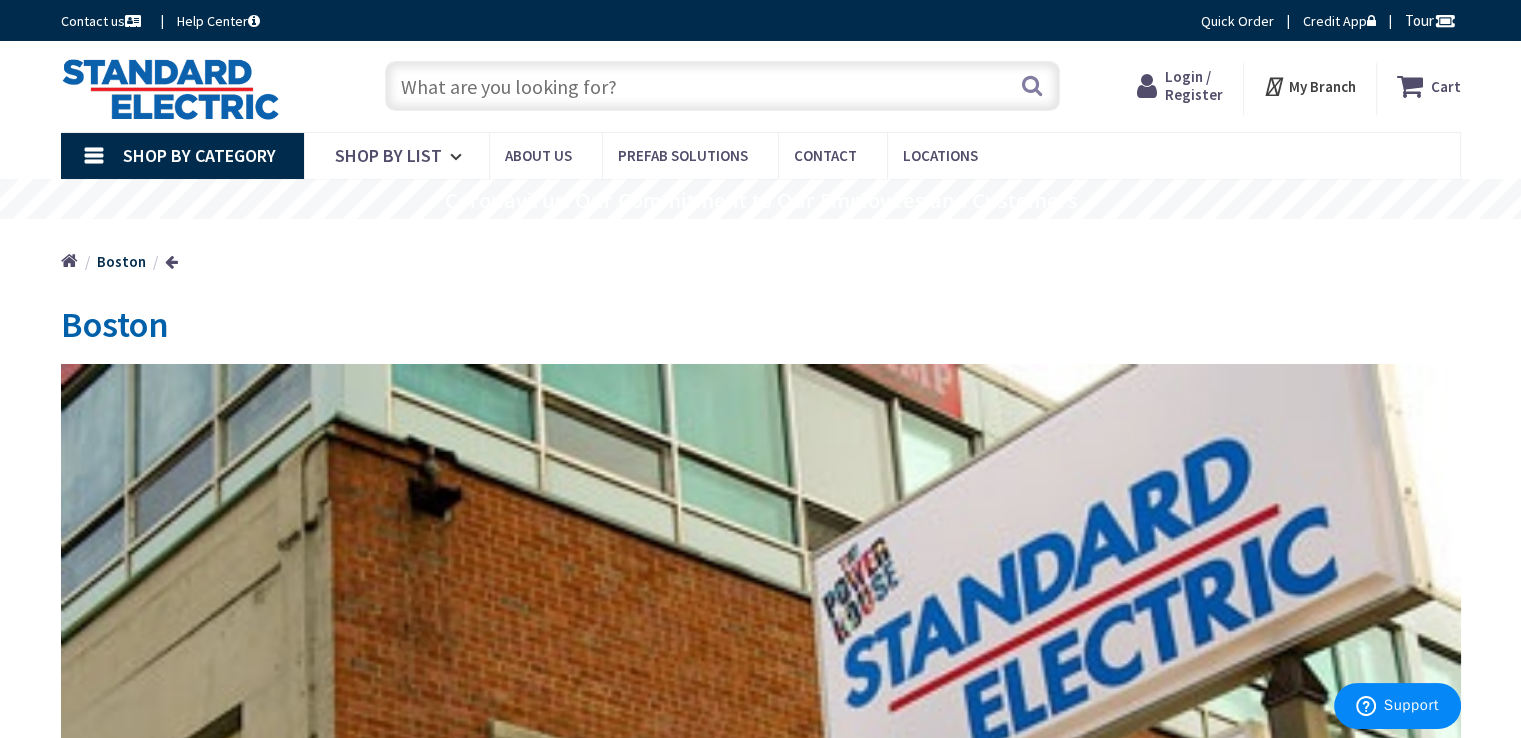 click at bounding box center [722, 86] 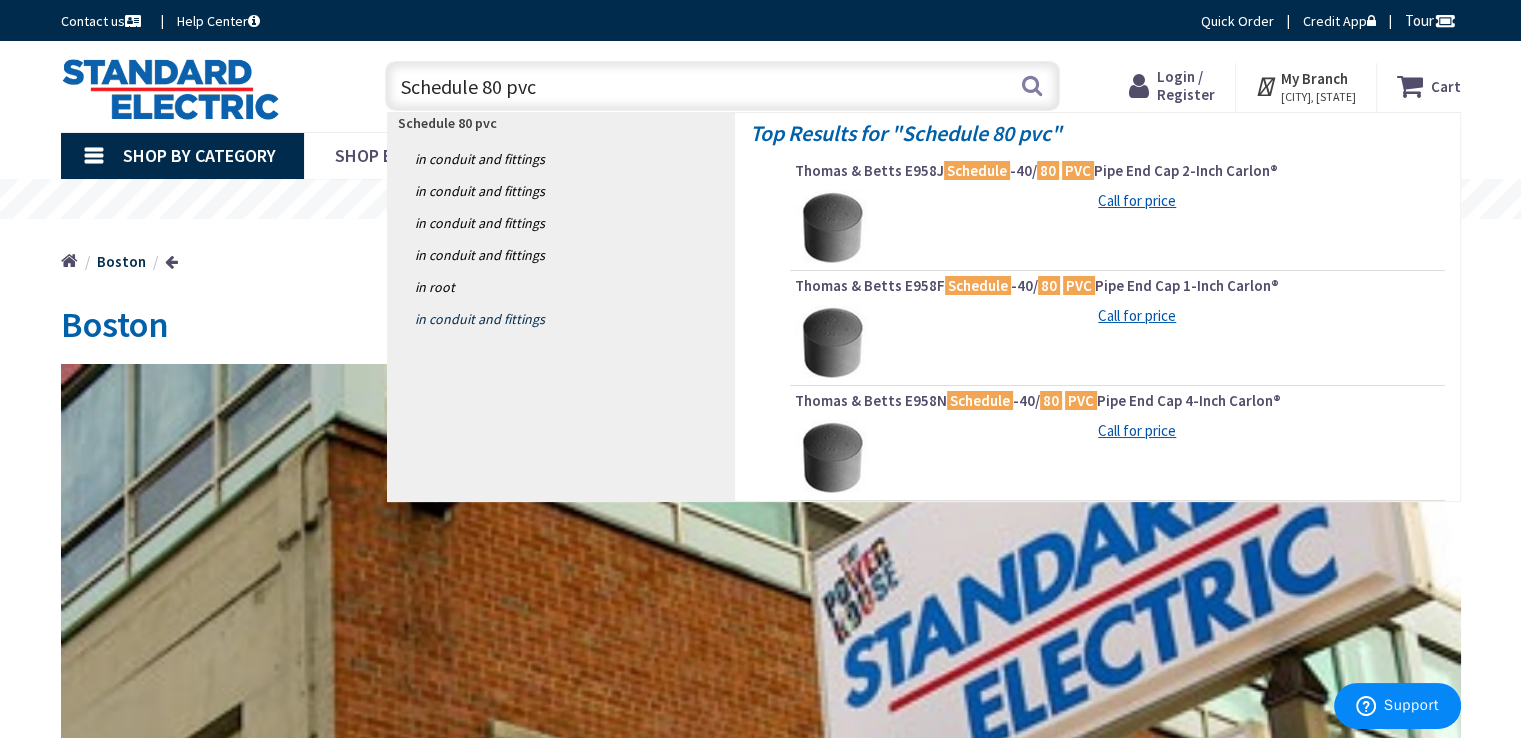 type on "Schedule 80 pvc" 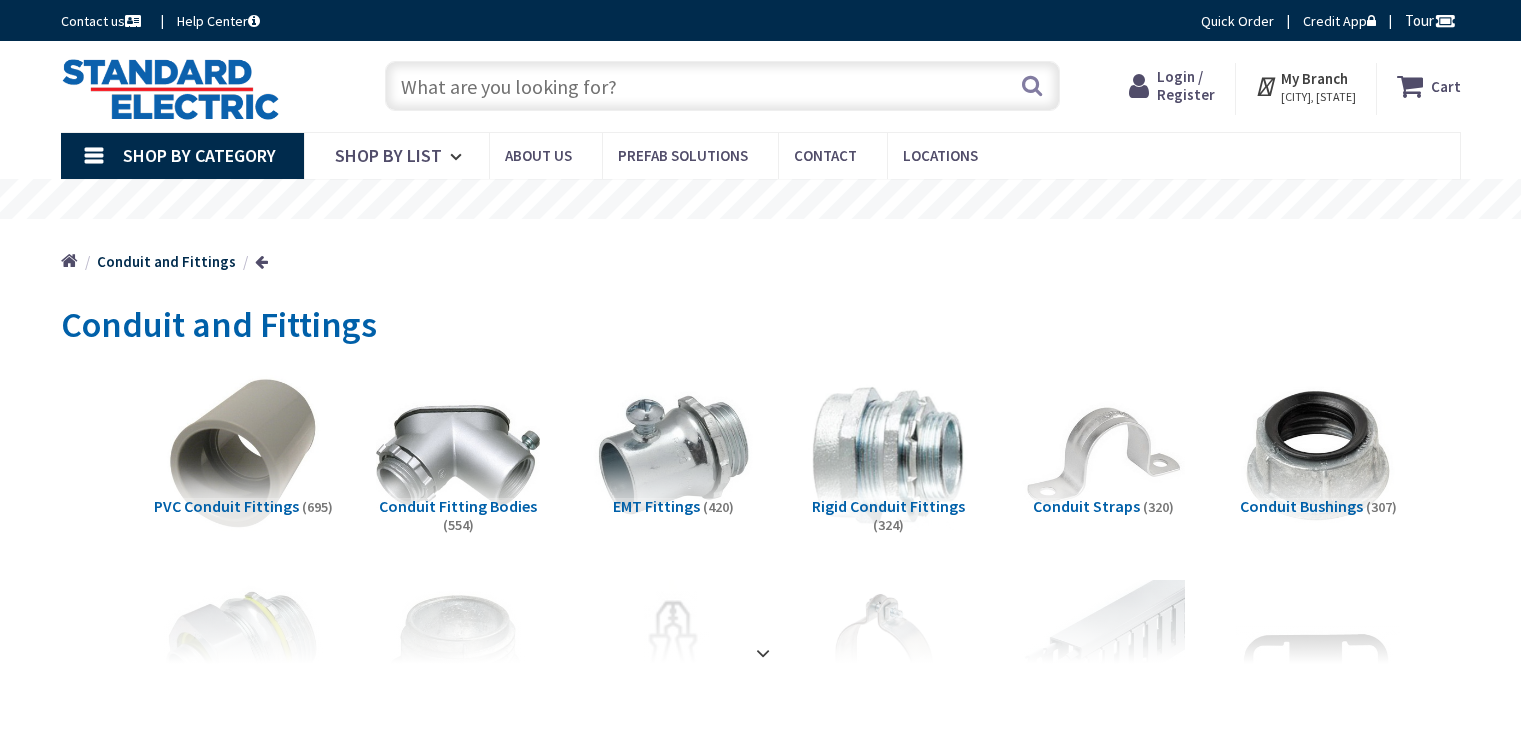 scroll, scrollTop: 0, scrollLeft: 0, axis: both 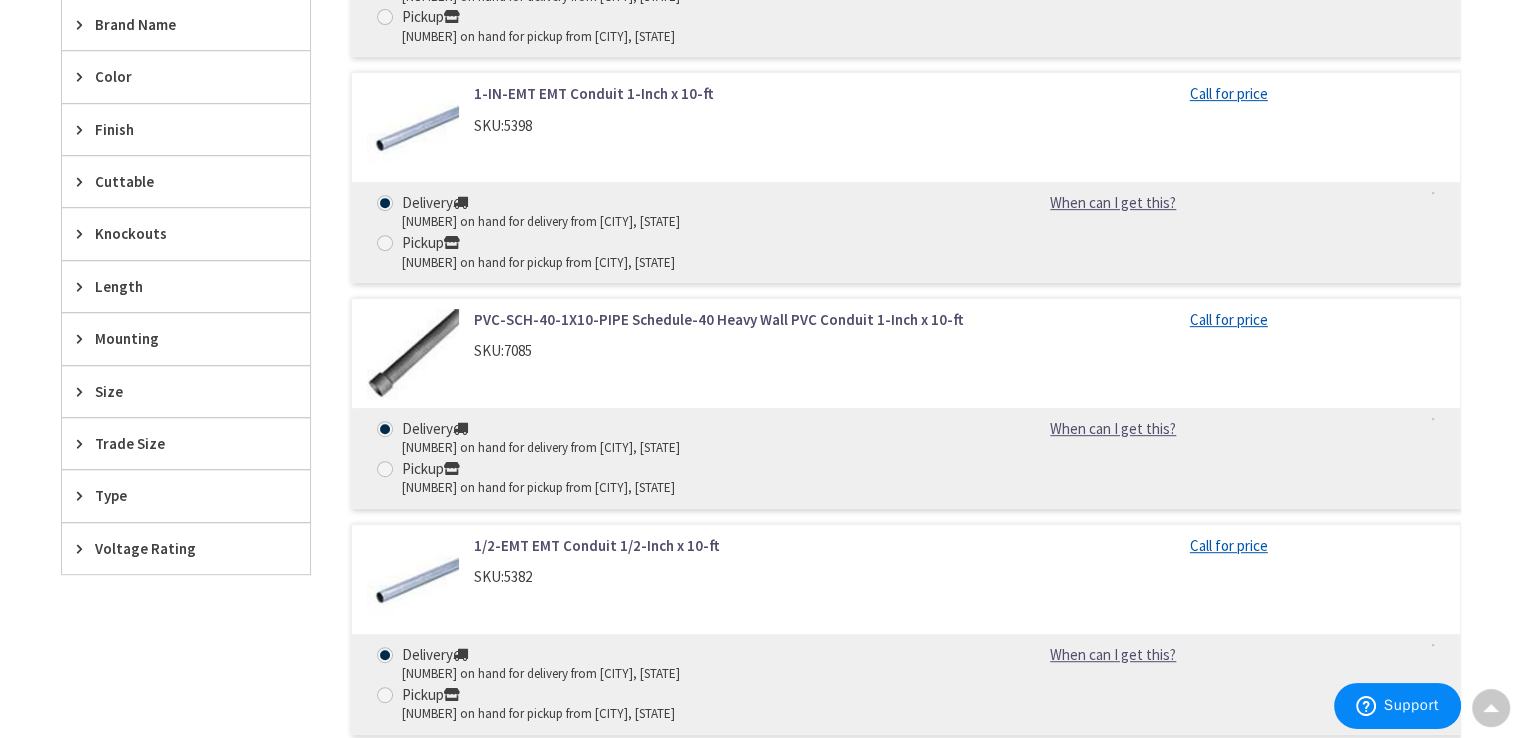 click on "PVC-SCH-40-1X10-PIPE Schedule-40 Heavy Wall PVC Conduit 1-Inch x 10-ft" at bounding box center (728, 319) 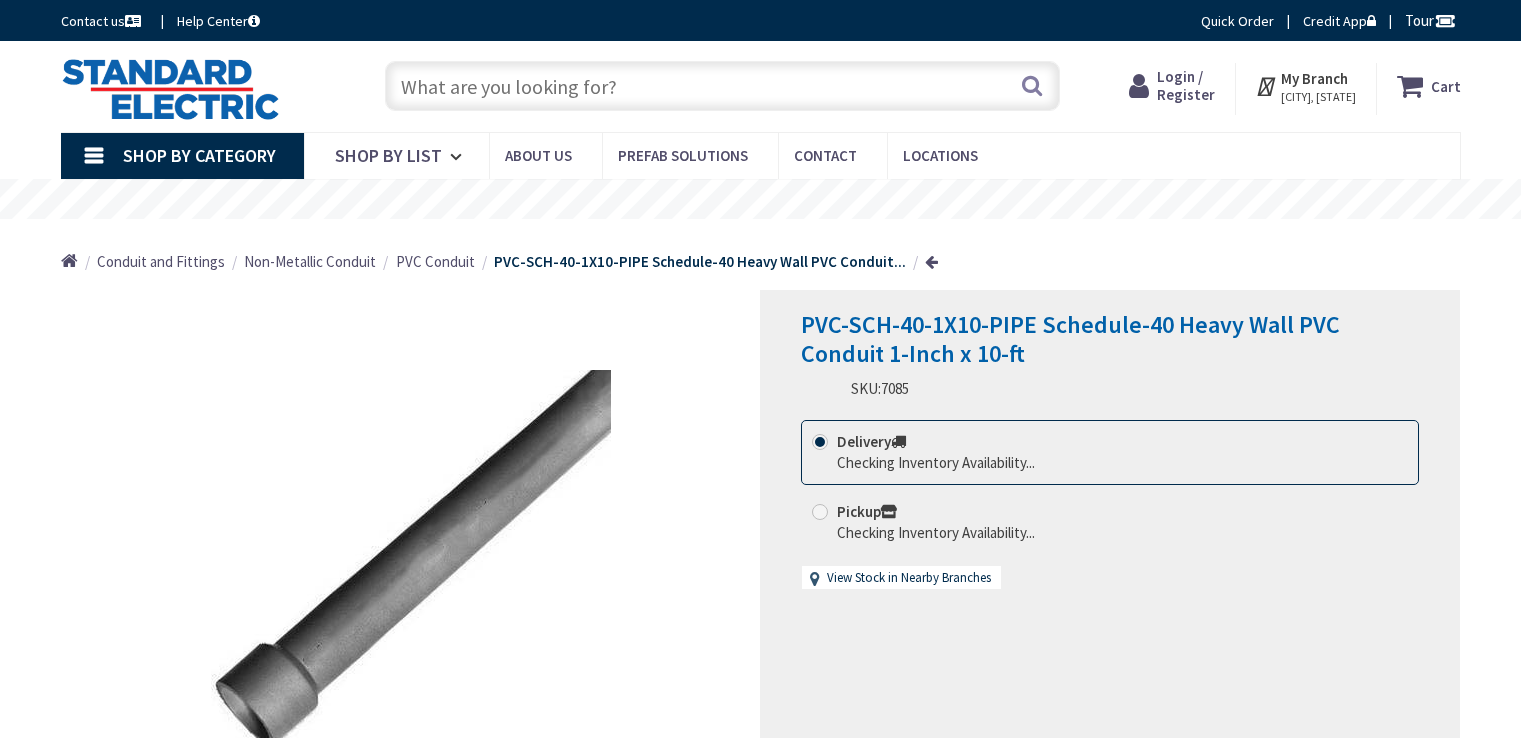 scroll, scrollTop: 0, scrollLeft: 0, axis: both 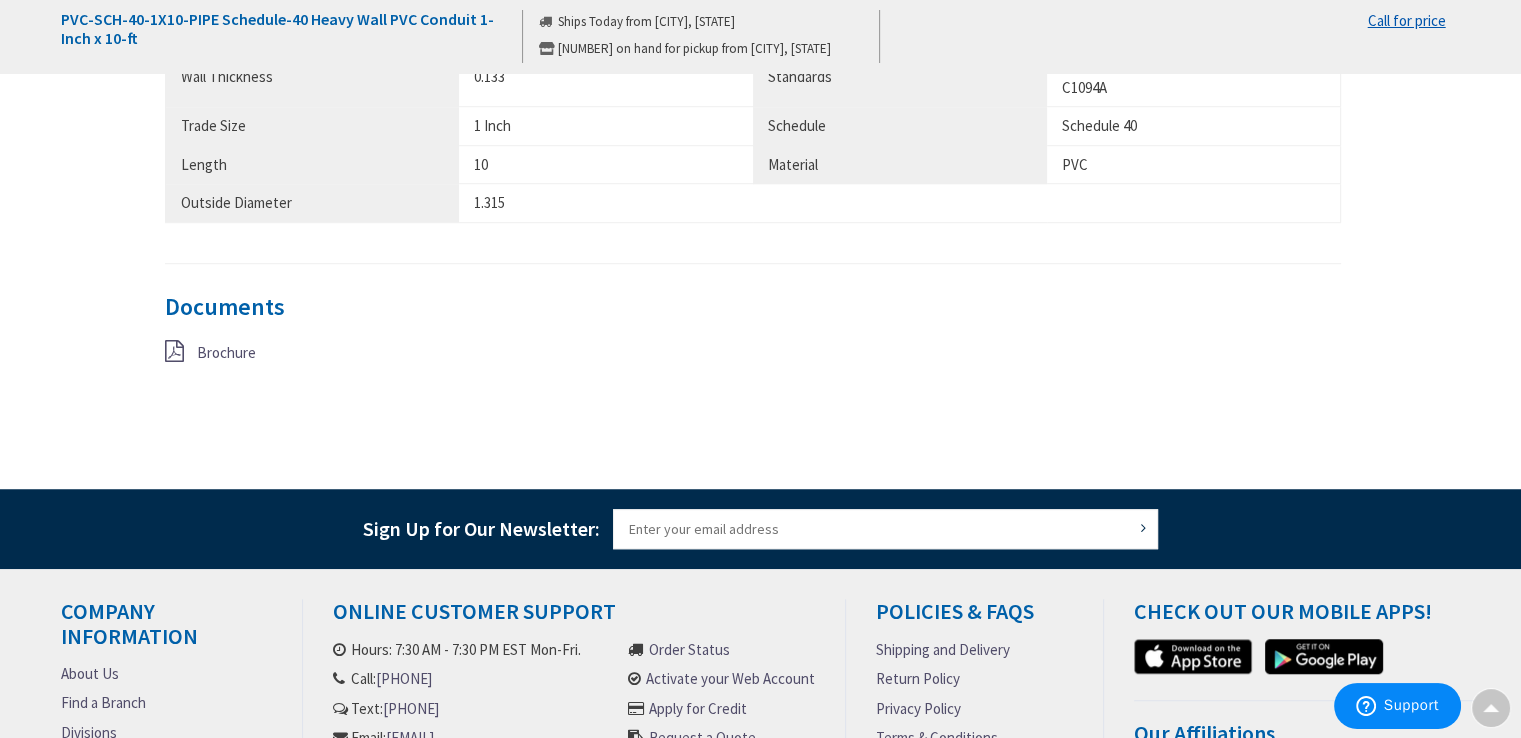 click on "Brochure" at bounding box center (226, 352) 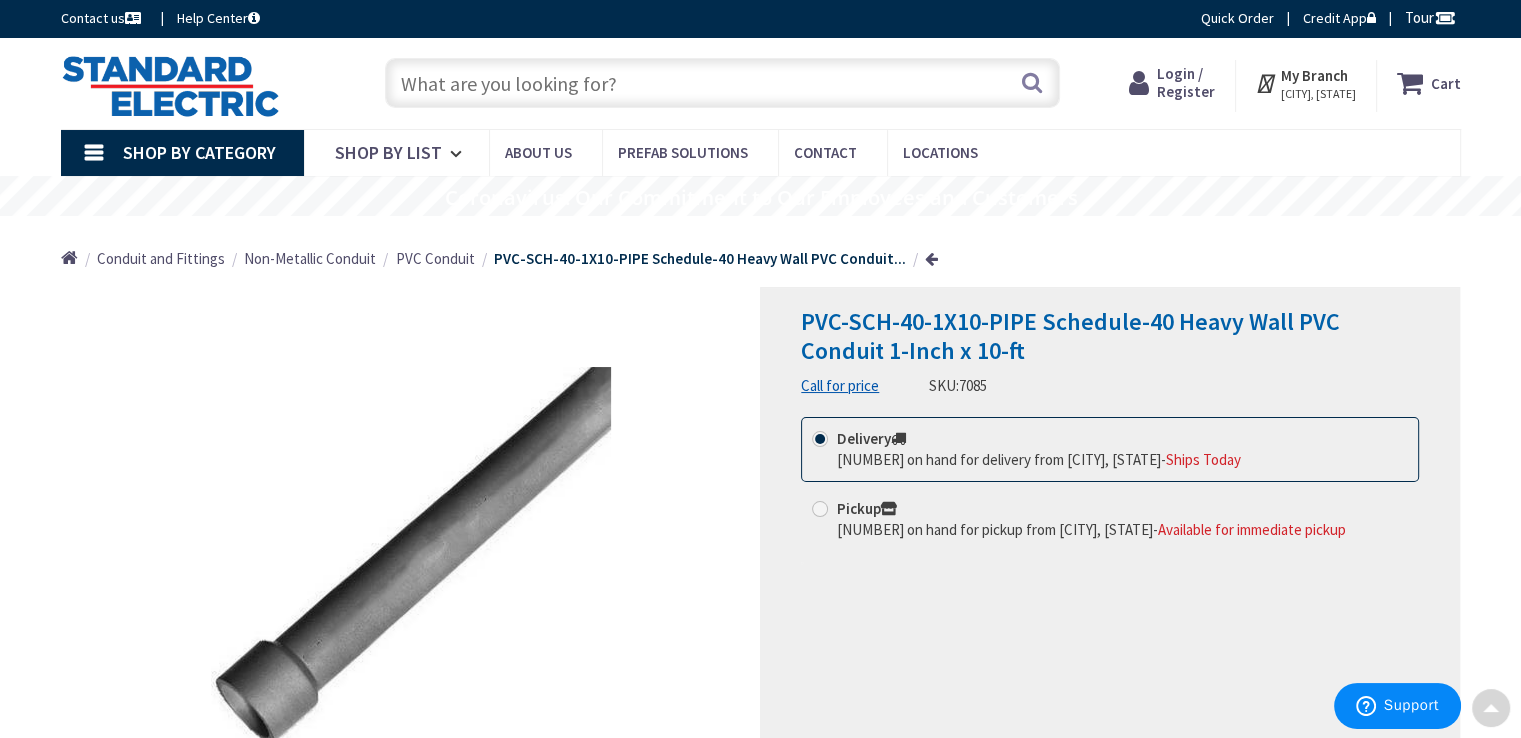 scroll, scrollTop: 0, scrollLeft: 0, axis: both 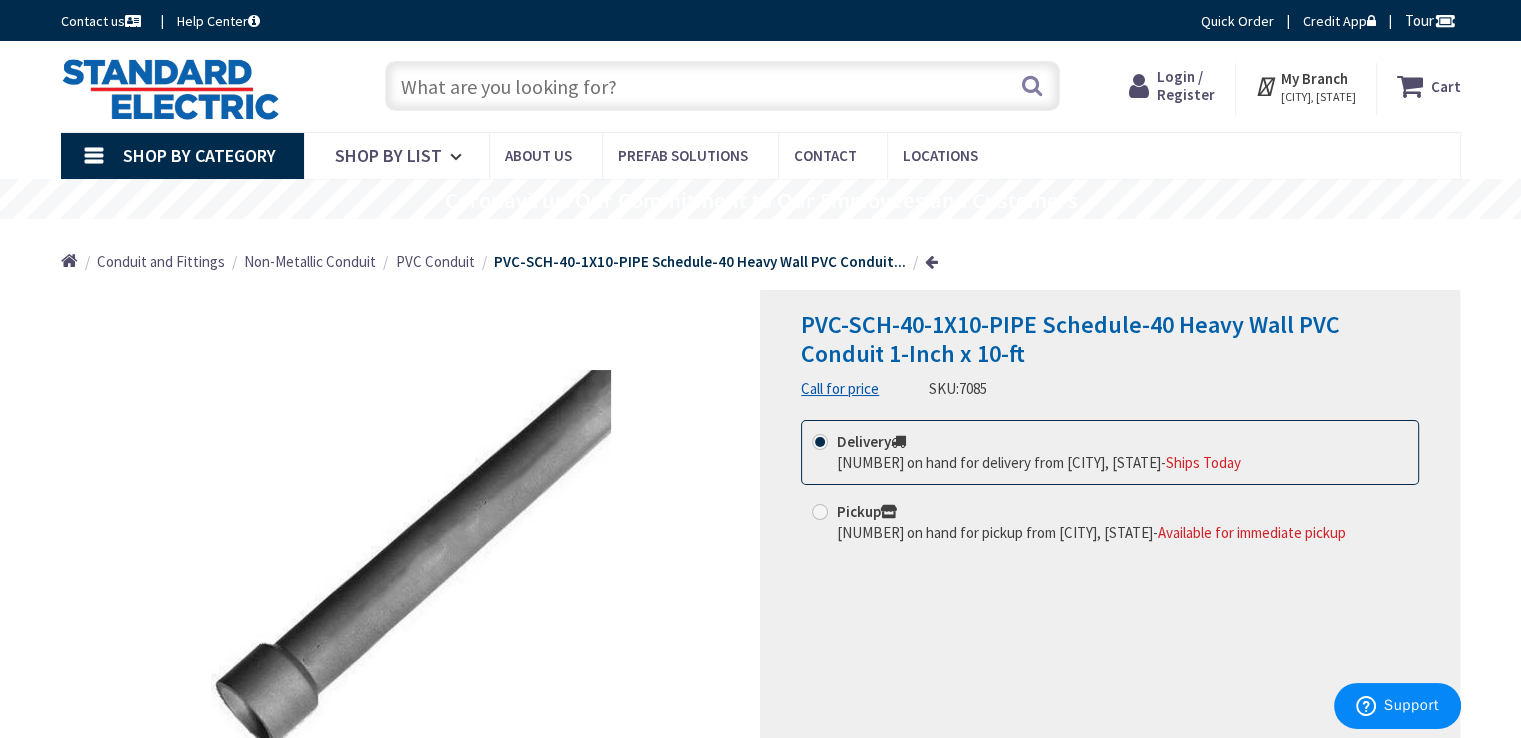 click on "PVC Conduit" at bounding box center (435, 261) 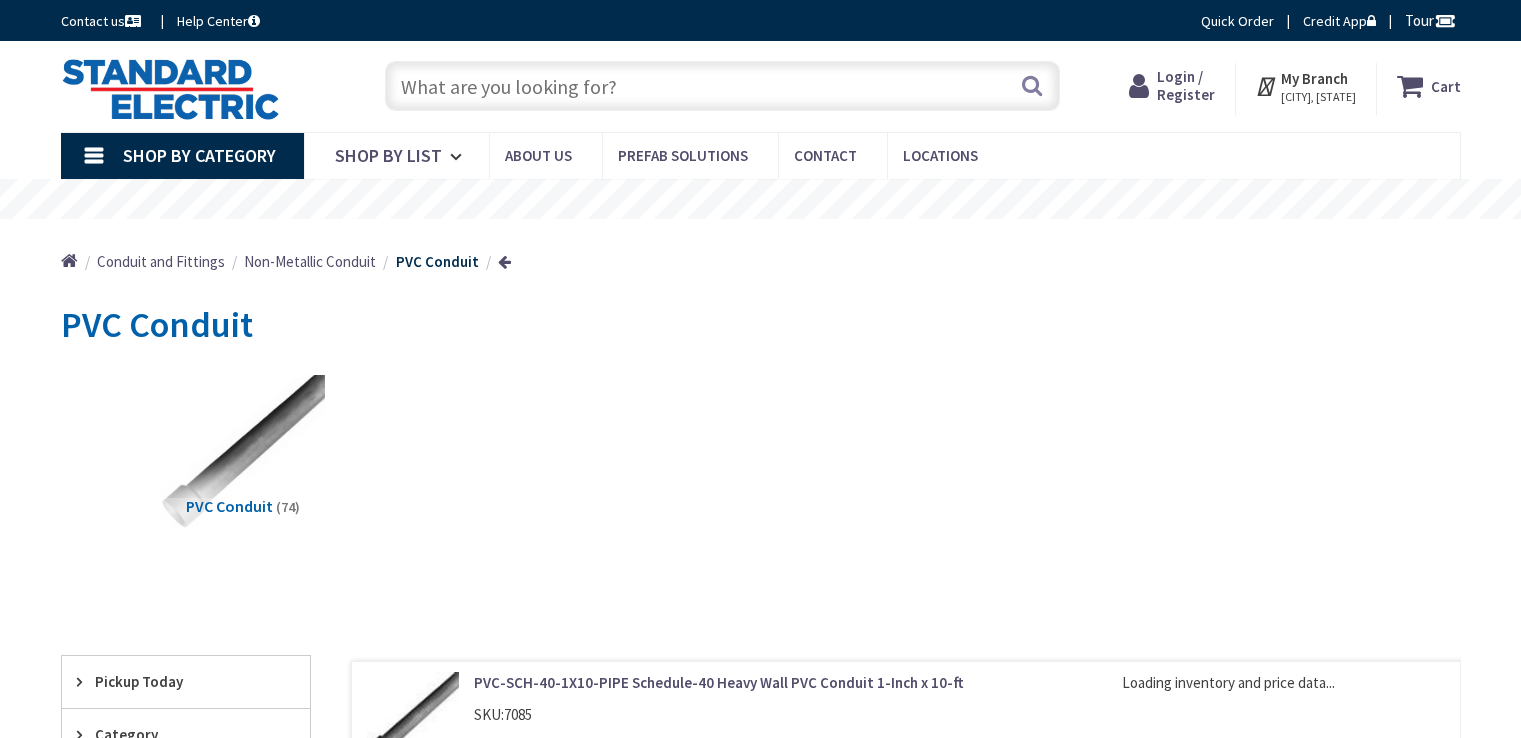 scroll, scrollTop: 0, scrollLeft: 0, axis: both 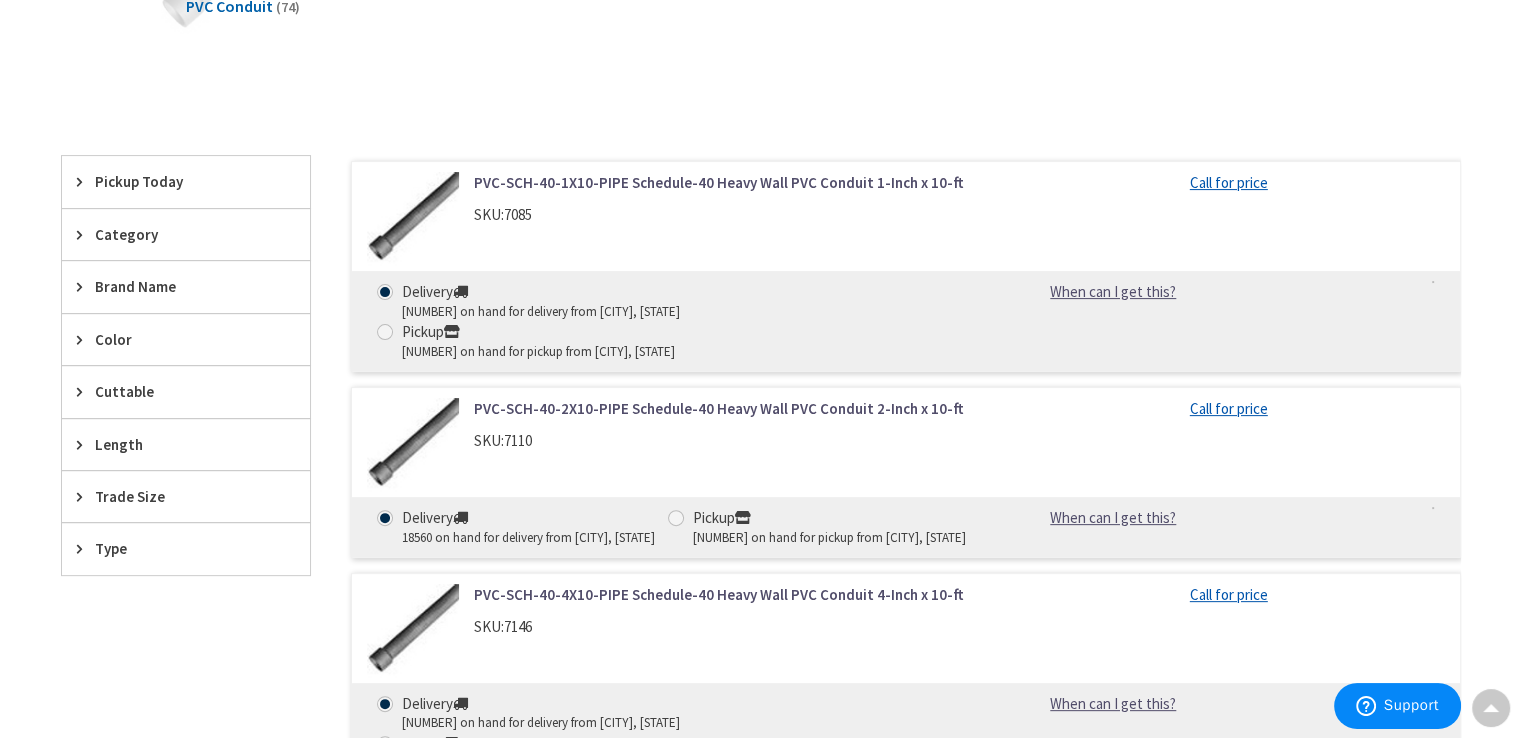 click on "Brand Name" at bounding box center (176, 286) 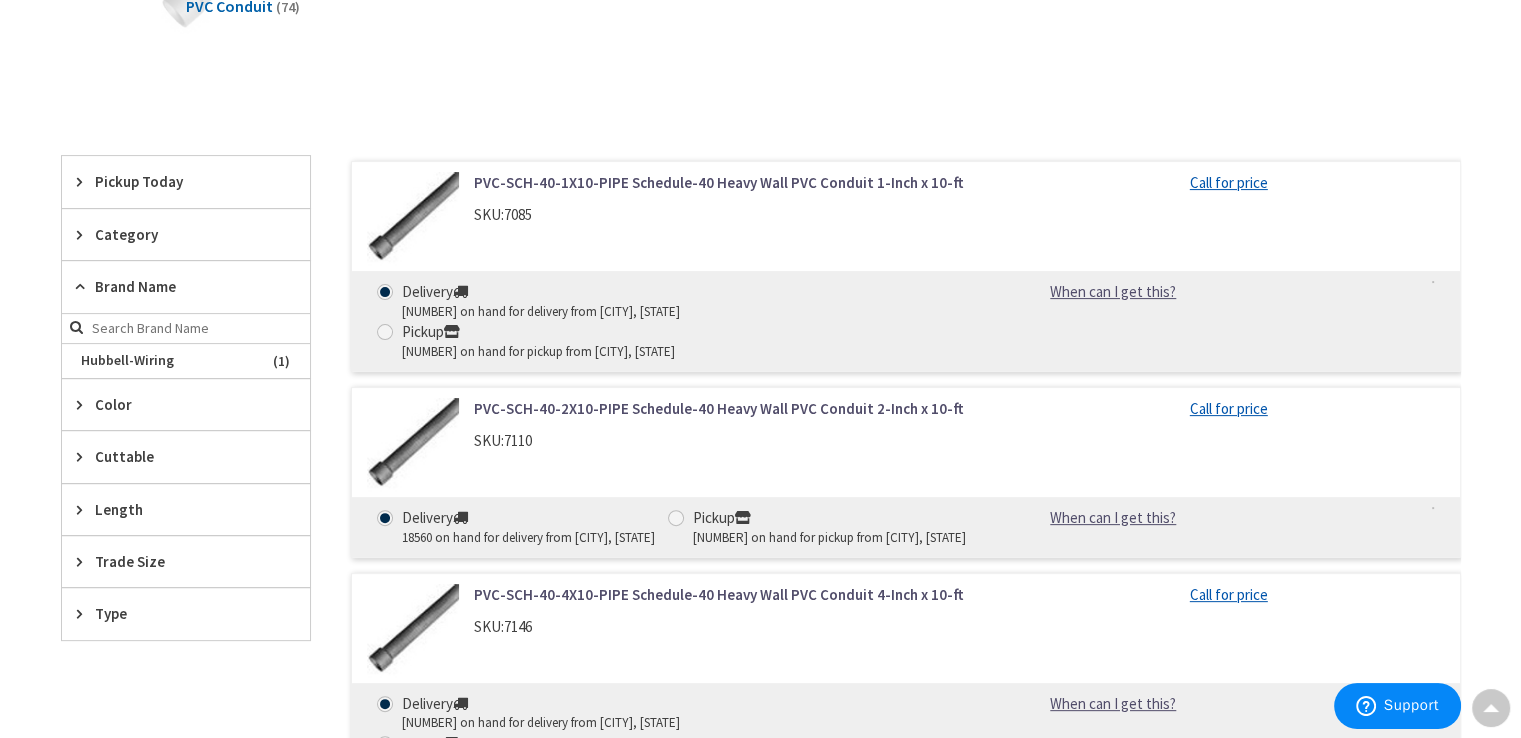 click at bounding box center (186, 329) 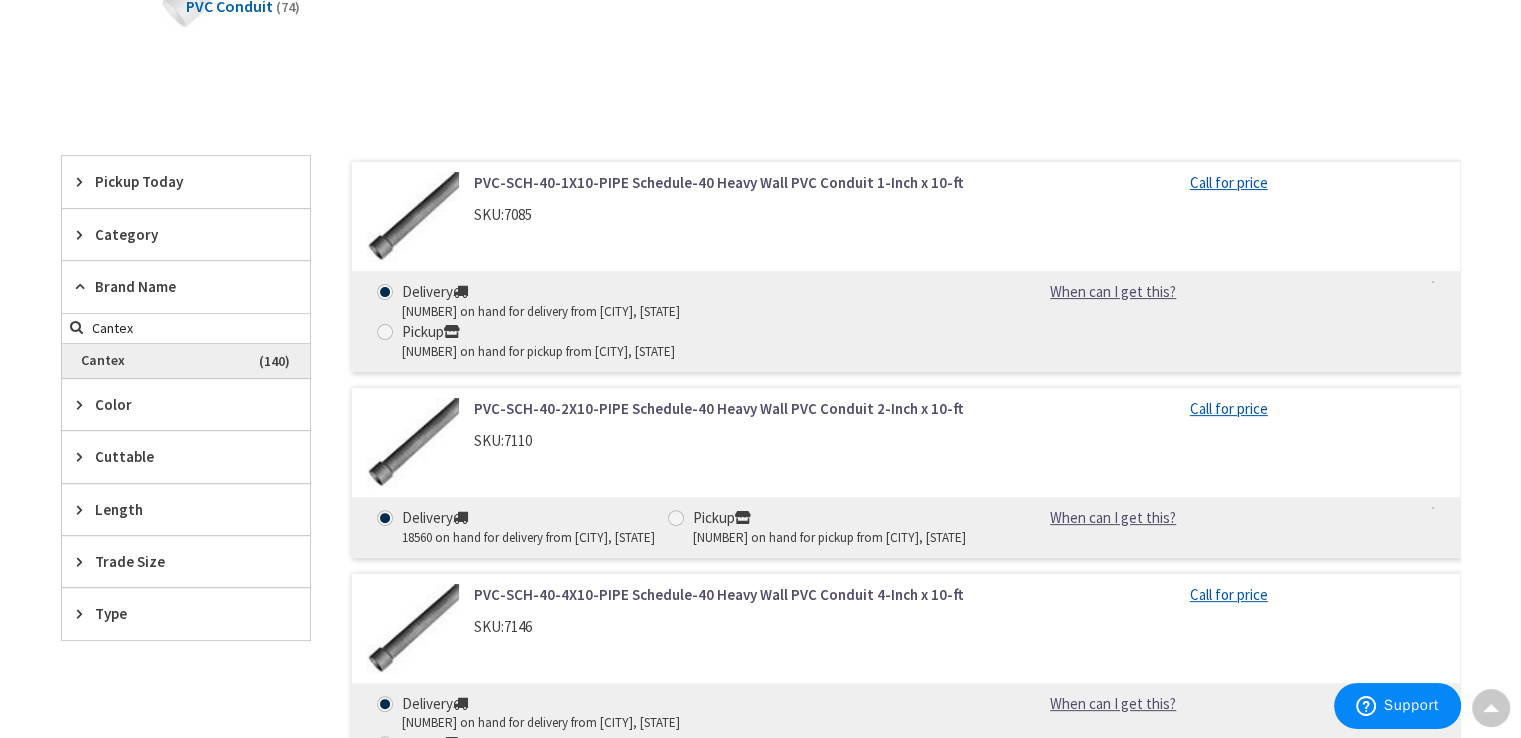type on "Cantex" 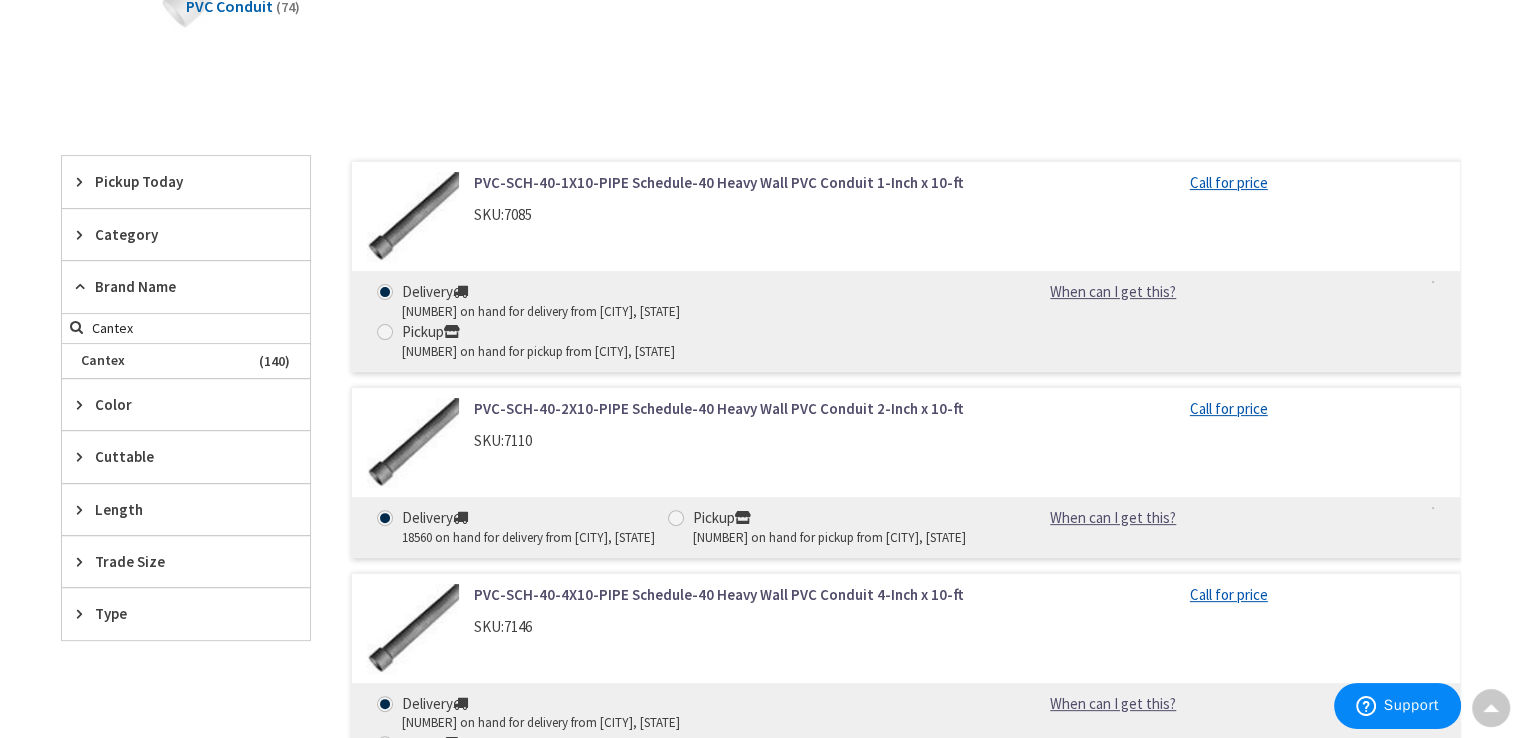 type 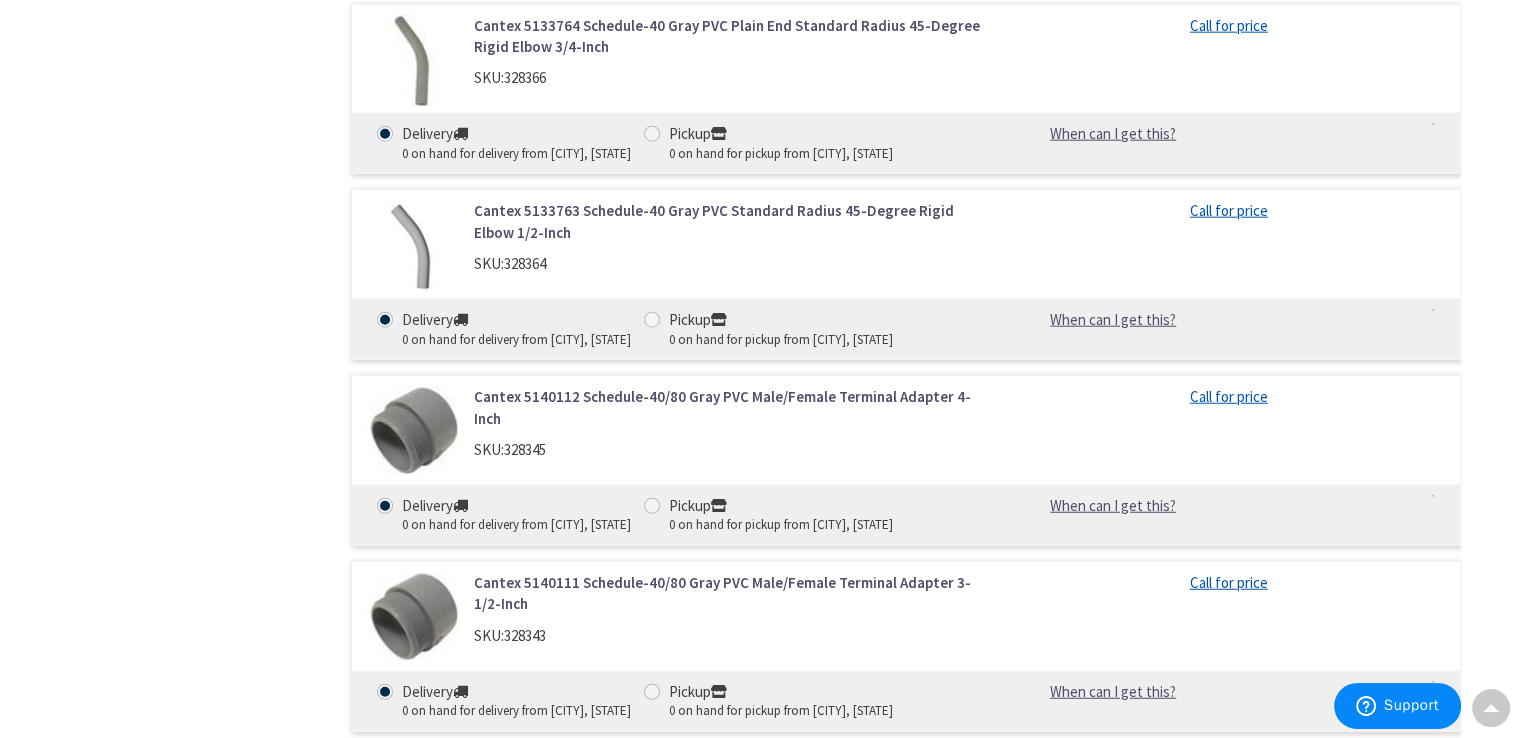 scroll, scrollTop: 4700, scrollLeft: 0, axis: vertical 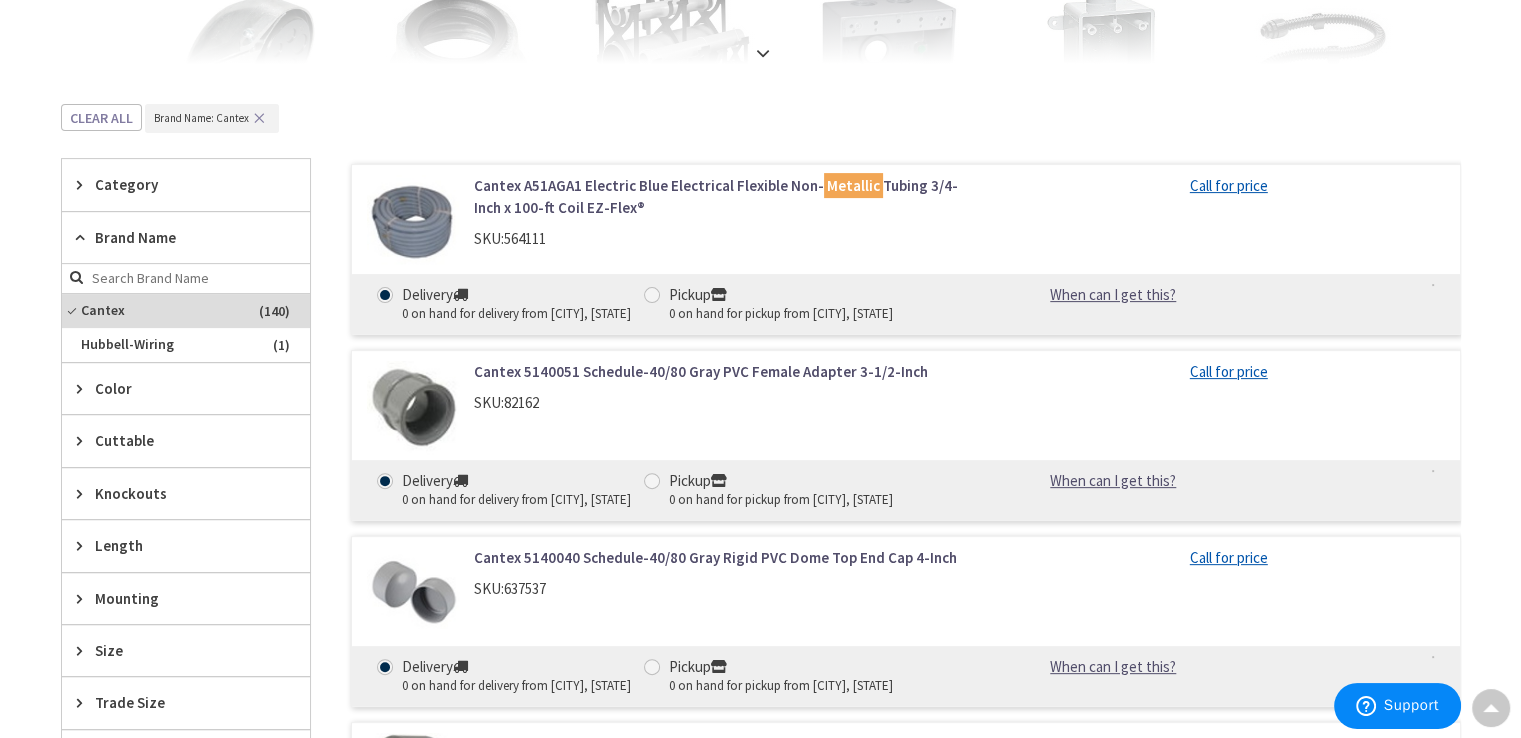 click on "Length" at bounding box center [176, 545] 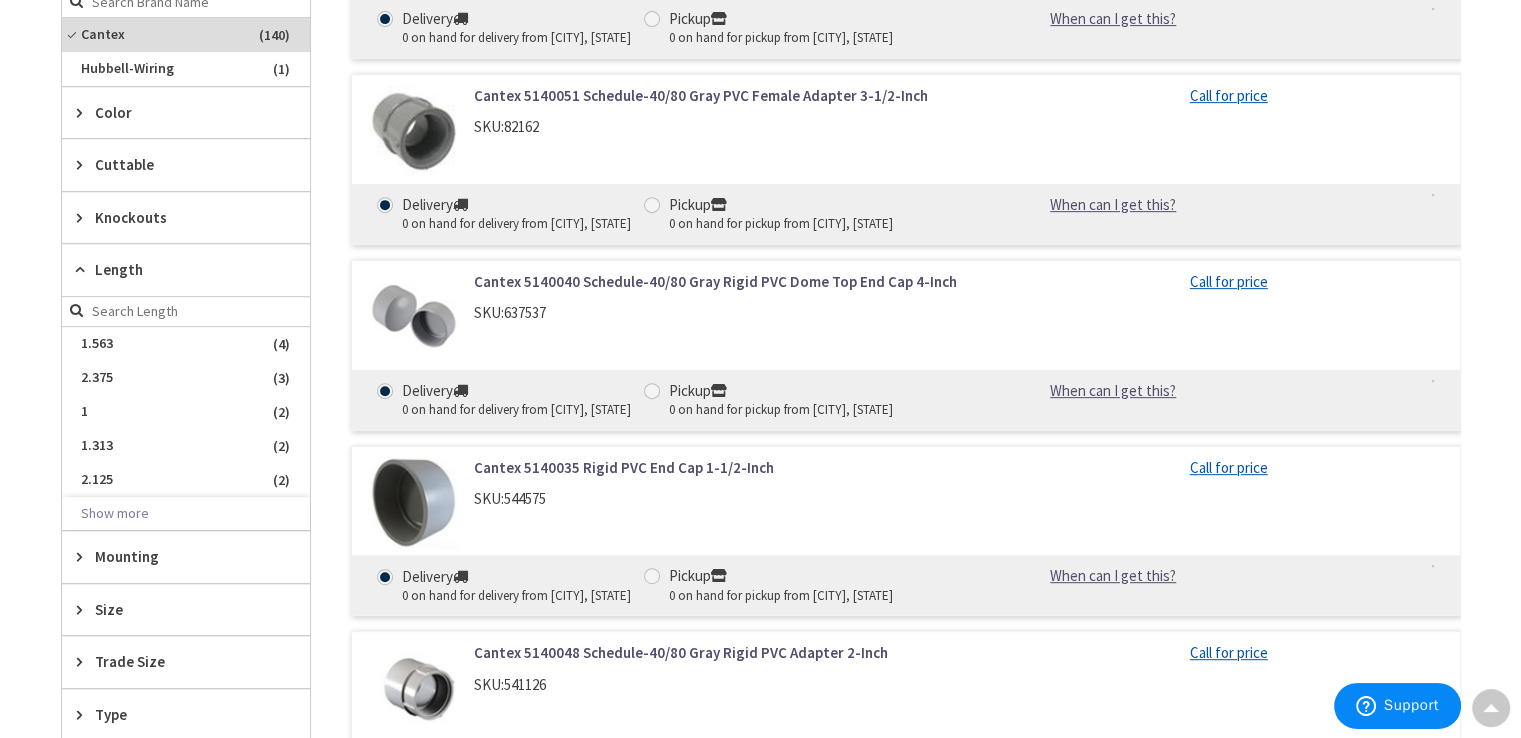 scroll, scrollTop: 900, scrollLeft: 0, axis: vertical 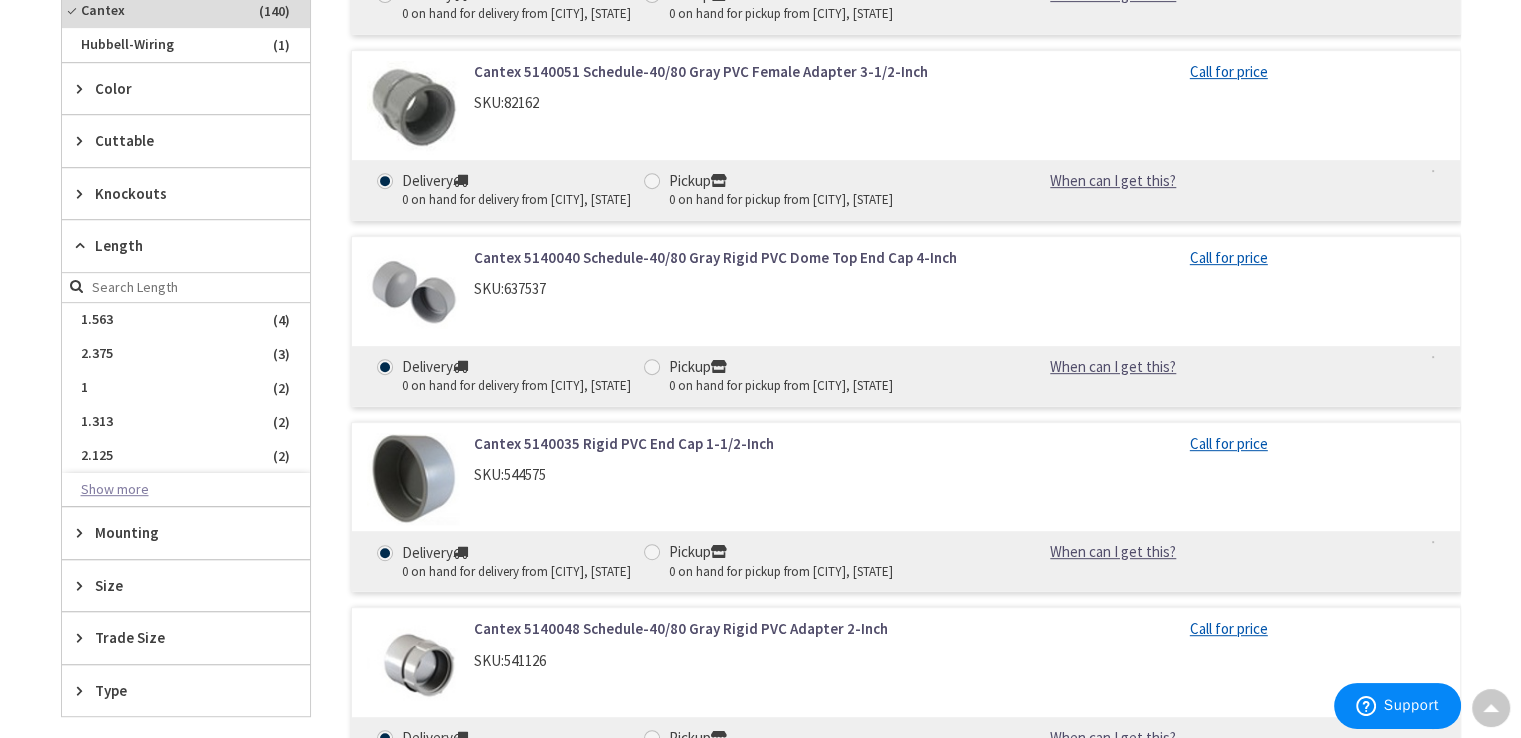 click on "Show more" at bounding box center (186, 490) 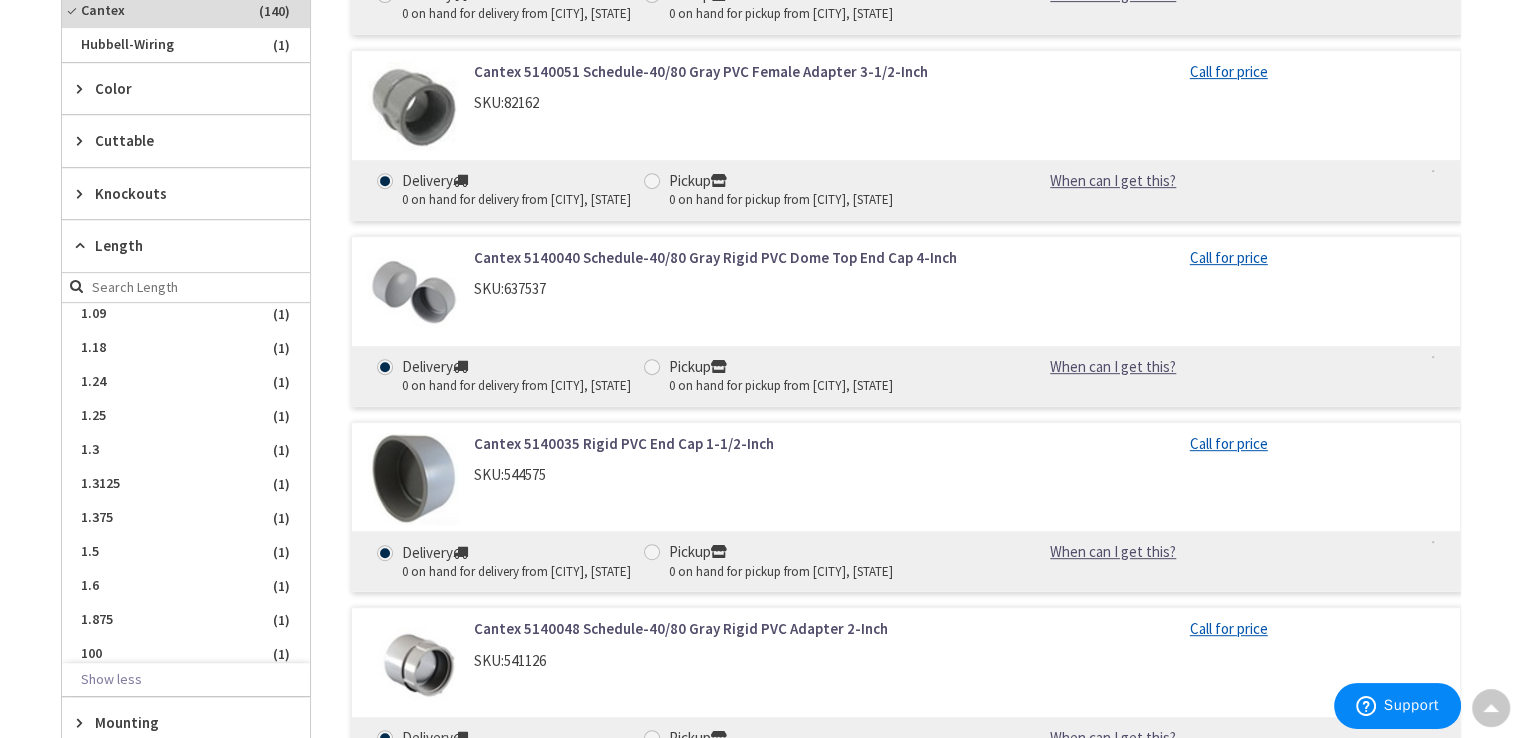 scroll, scrollTop: 0, scrollLeft: 0, axis: both 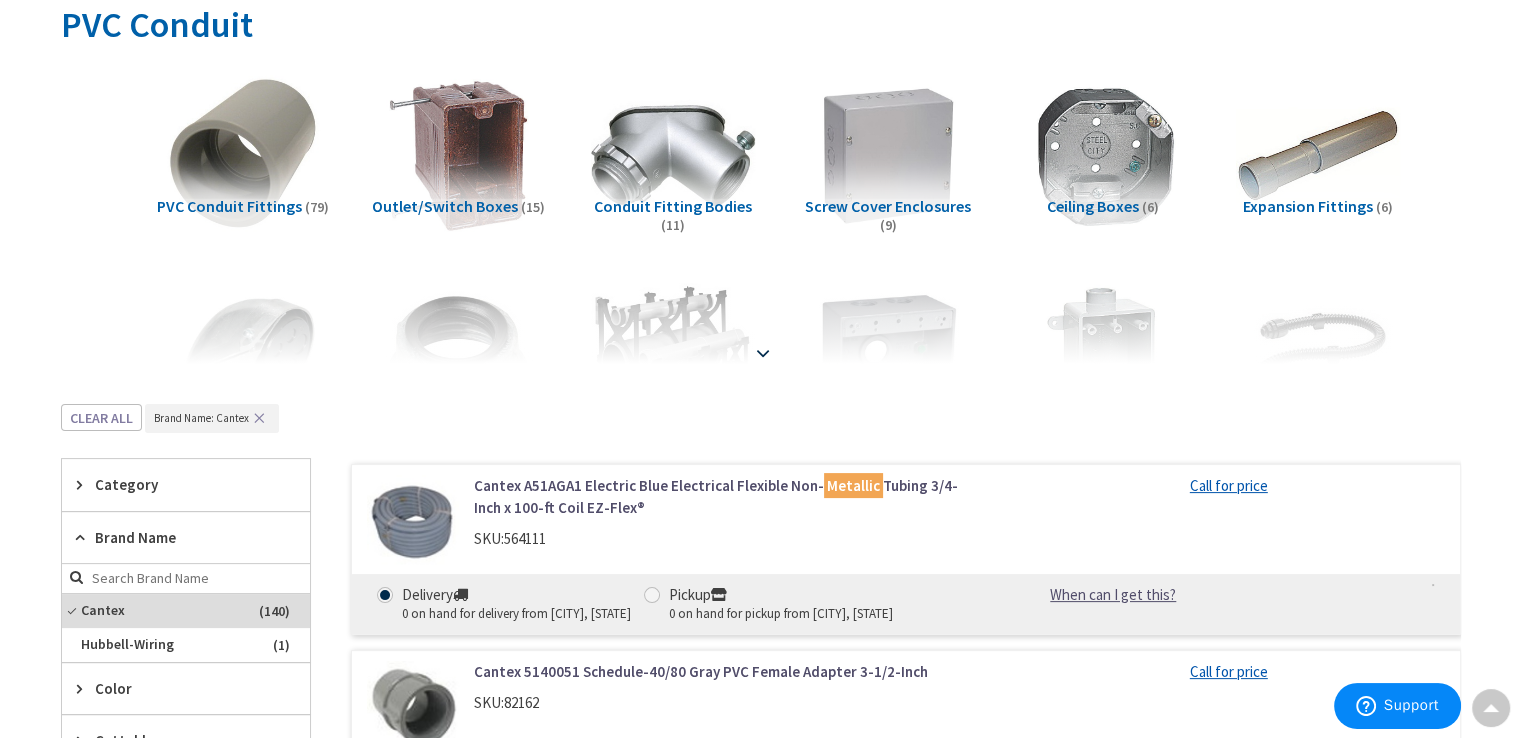 click at bounding box center (763, 353) 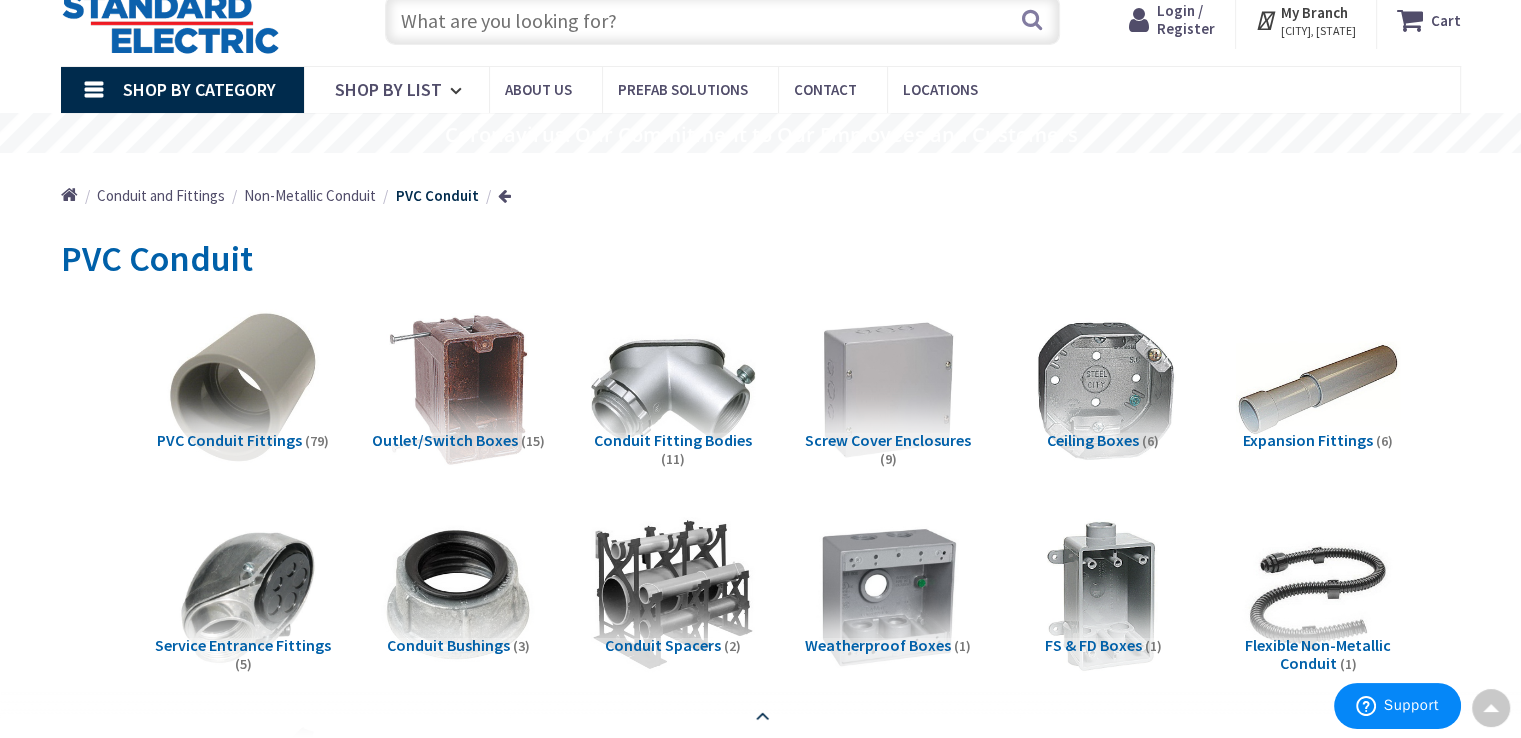scroll, scrollTop: 0, scrollLeft: 0, axis: both 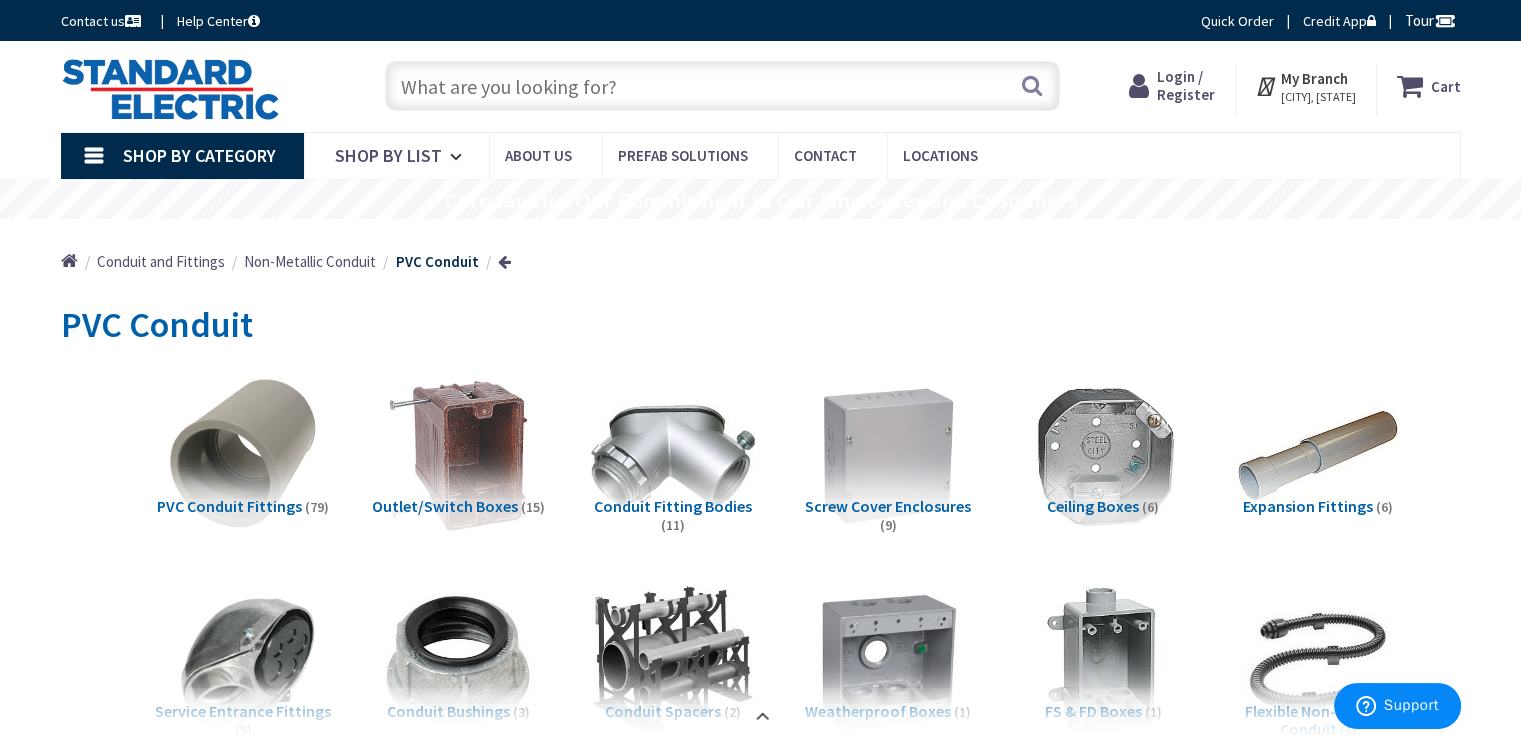 click on "Non-Metallic Conduit" at bounding box center [310, 261] 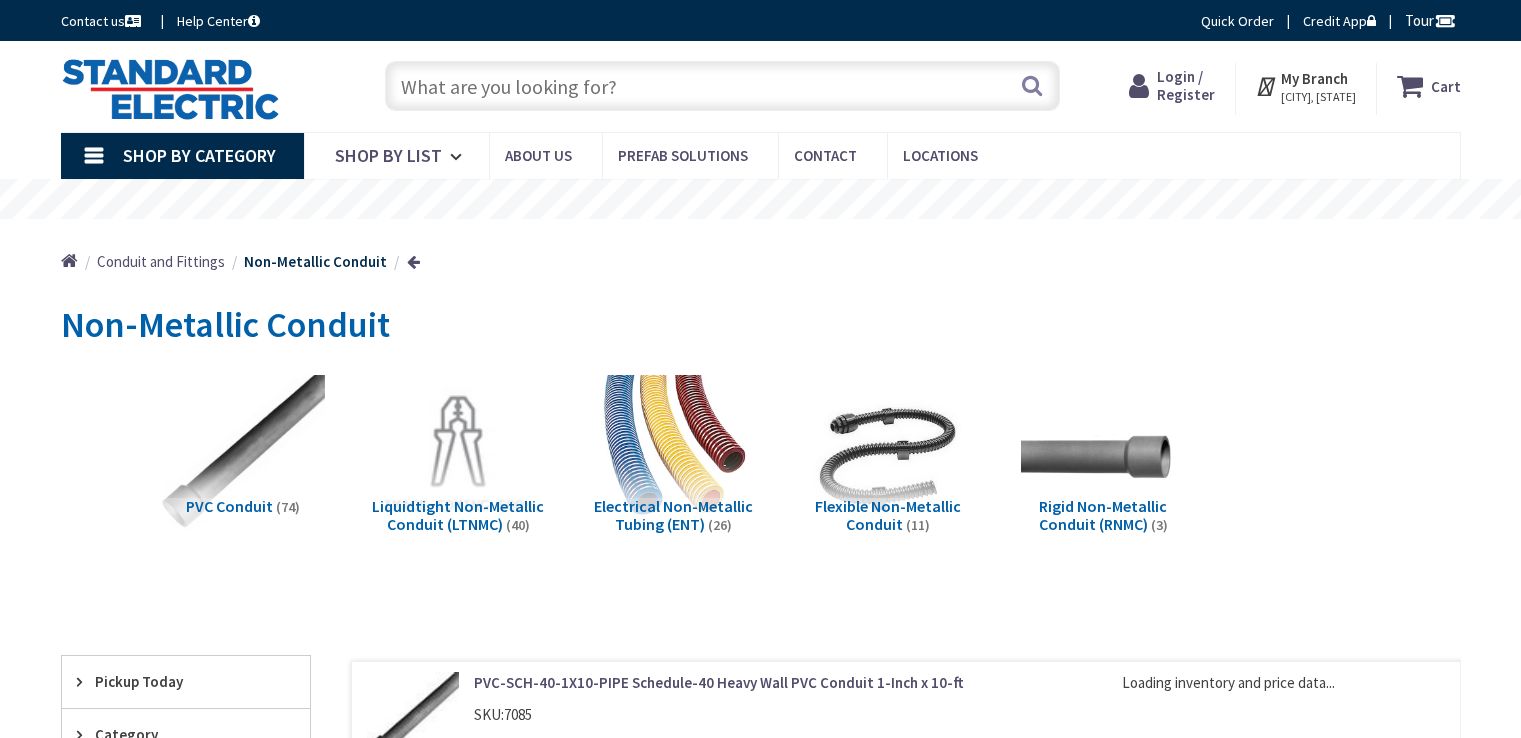 scroll, scrollTop: 0, scrollLeft: 0, axis: both 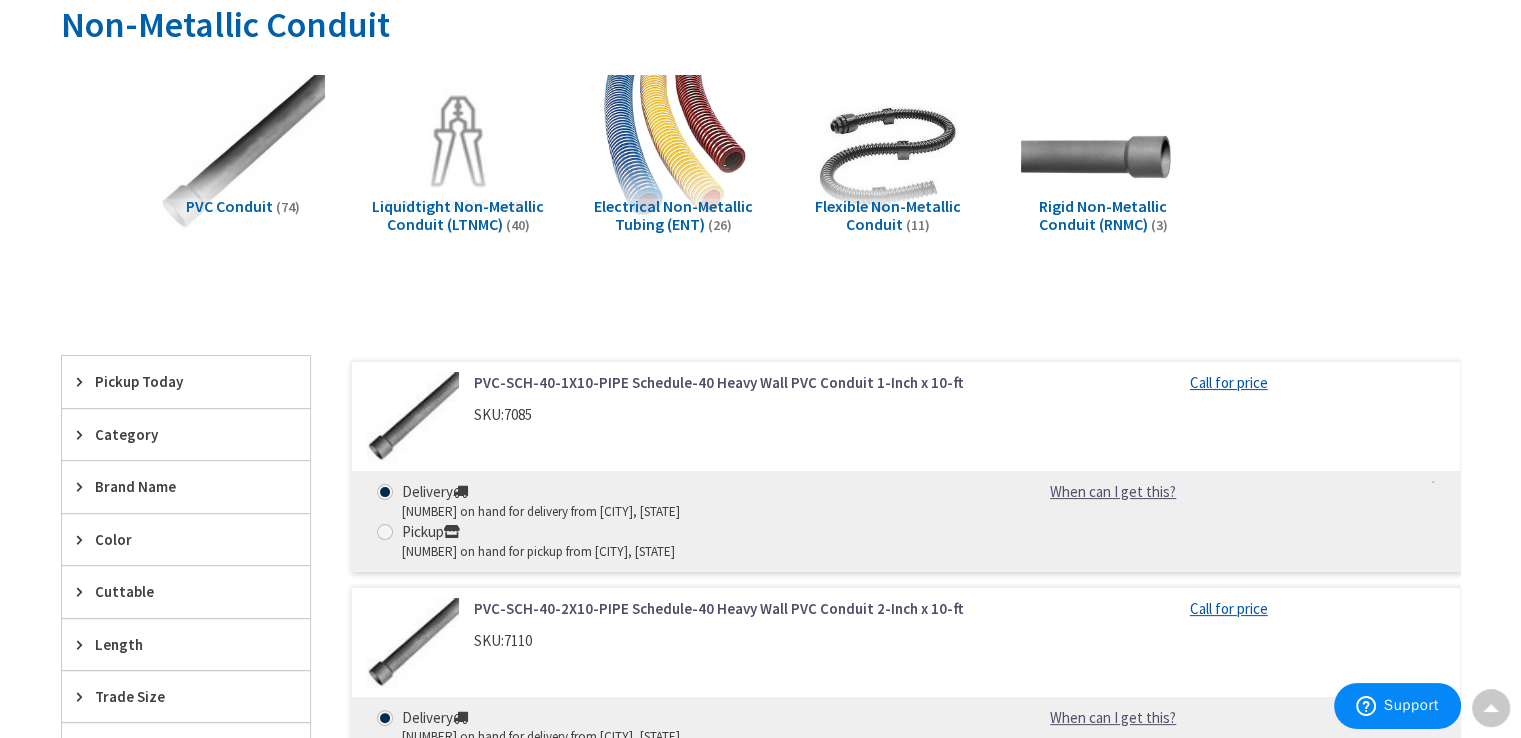 click on "Rigid Non-Metallic Conduit (RNMC)" at bounding box center [1103, 215] 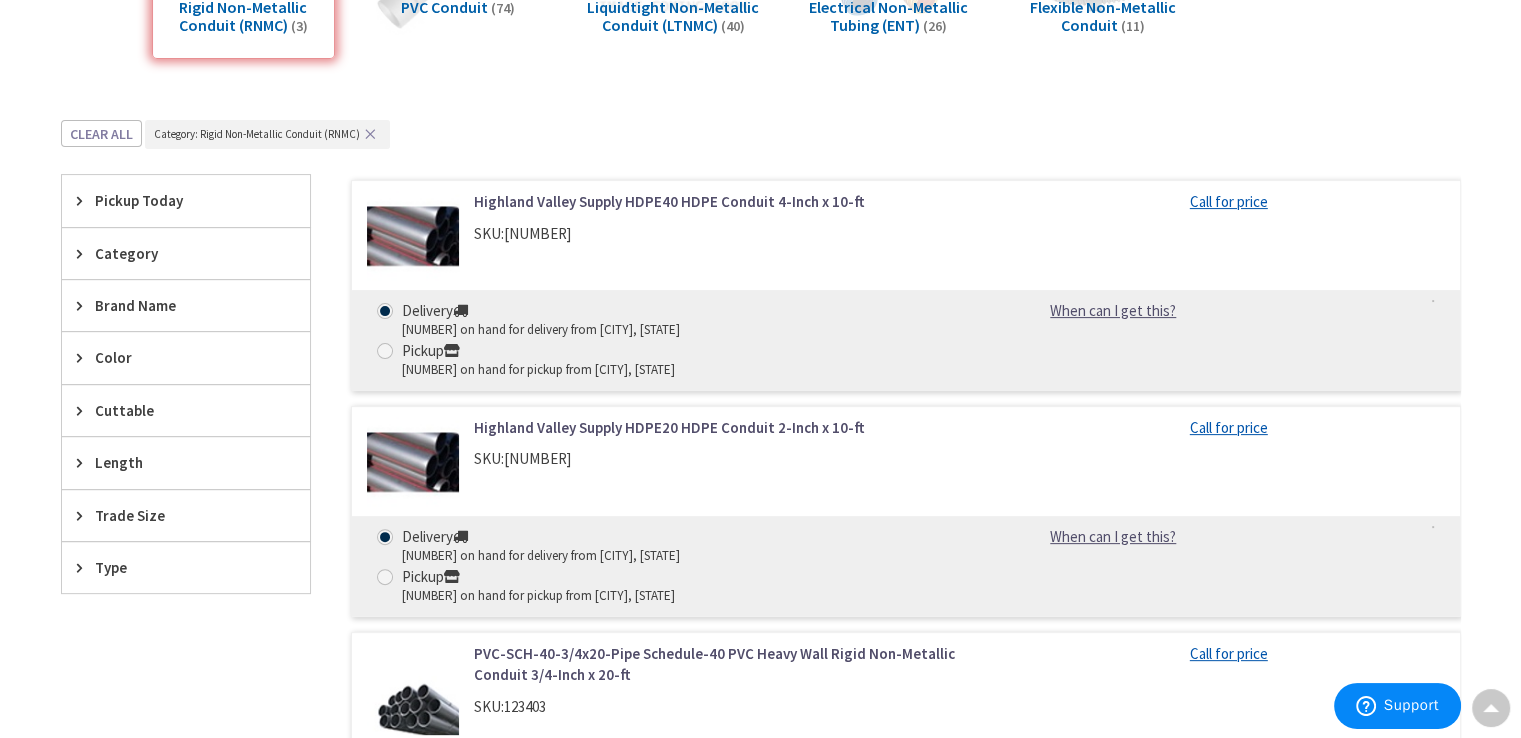 scroll, scrollTop: 519, scrollLeft: 0, axis: vertical 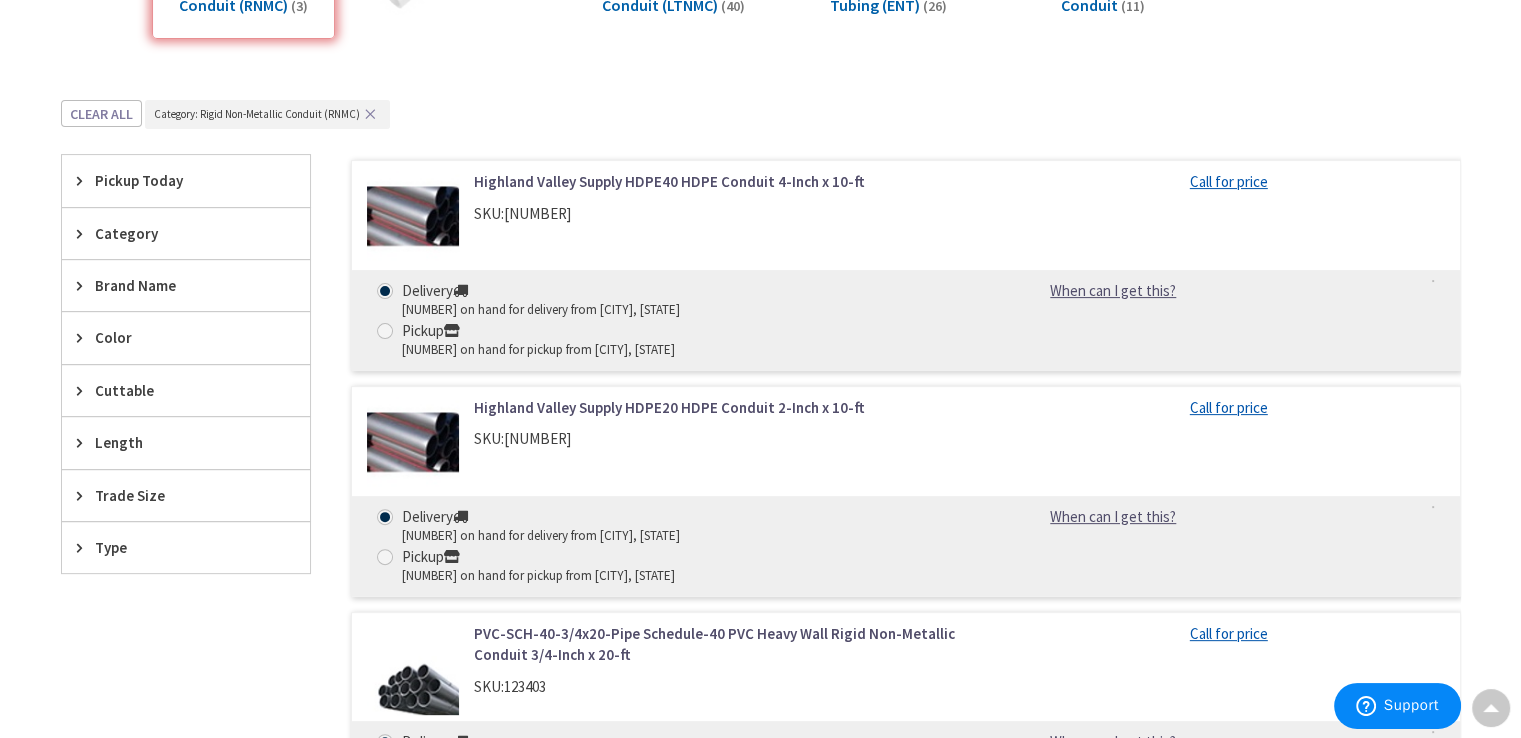click on "Brand Name" at bounding box center [176, 285] 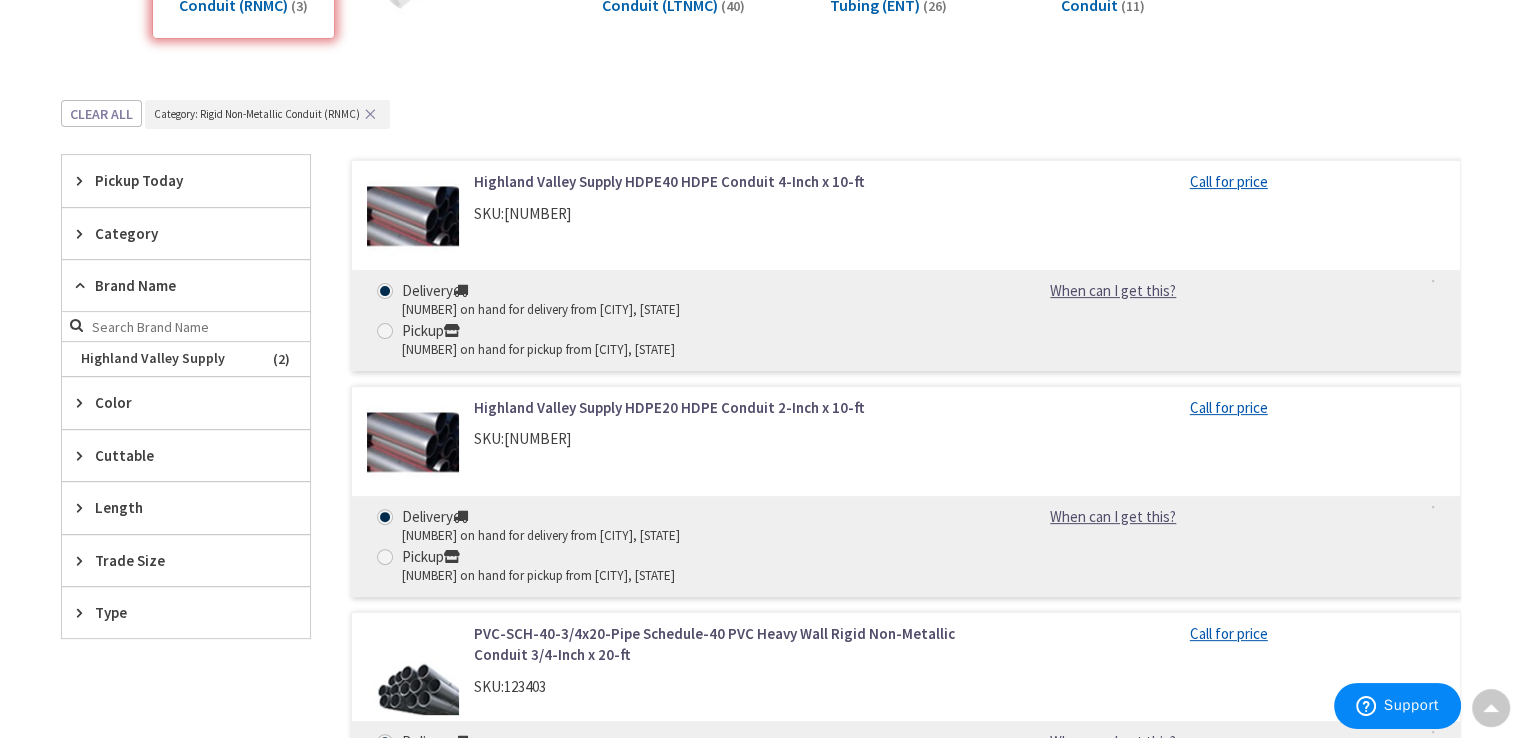 click on "Category" at bounding box center [186, 233] 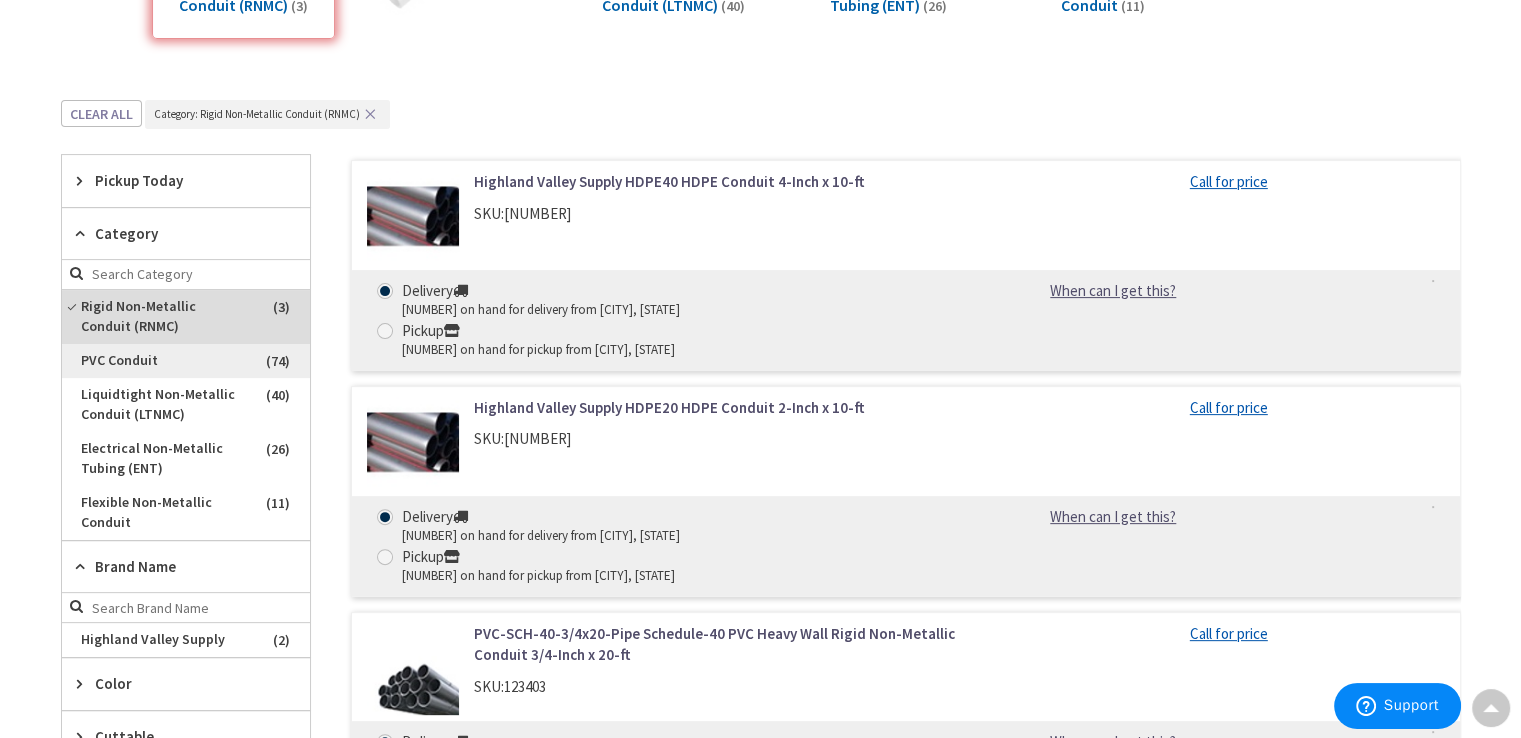 click on "PVC Conduit" at bounding box center [186, 361] 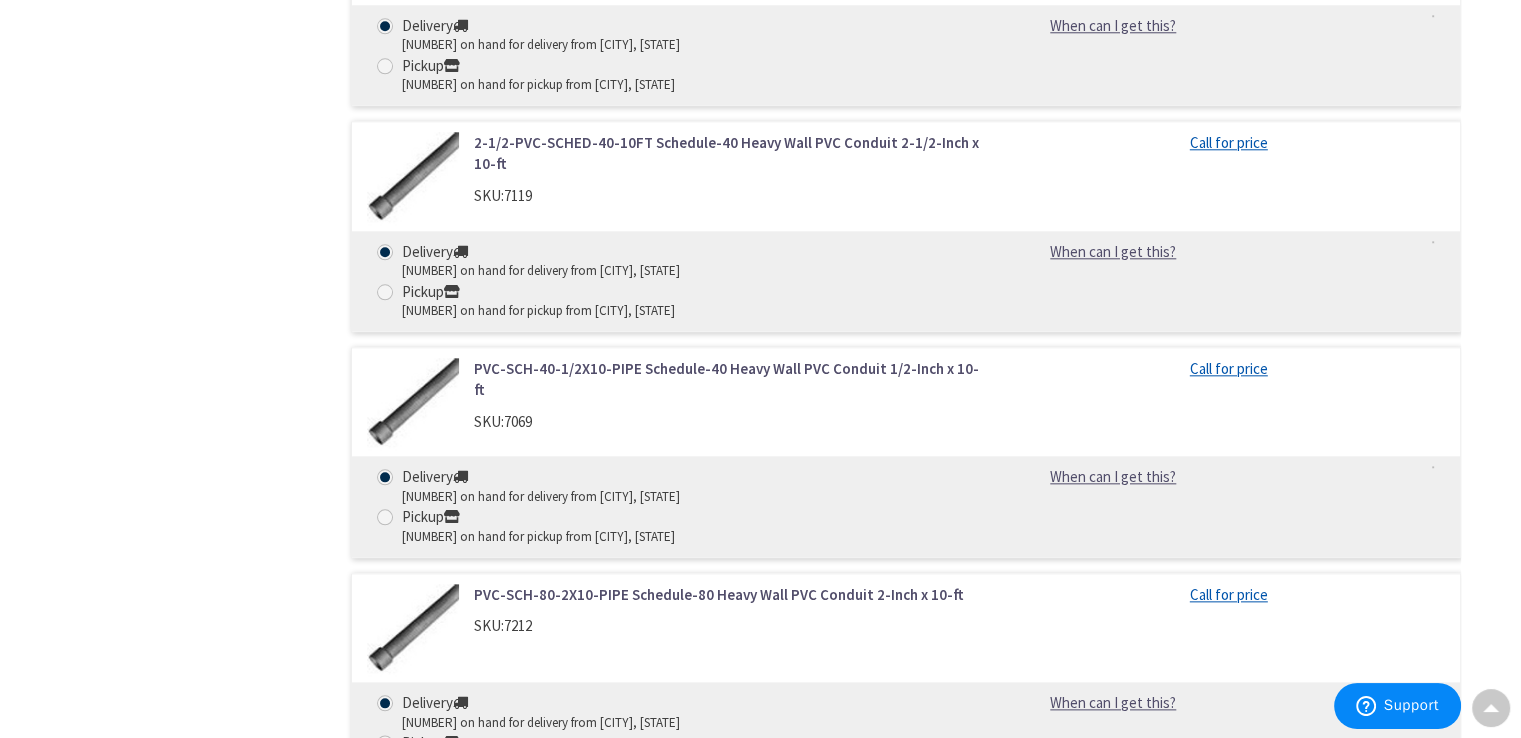 scroll, scrollTop: 2219, scrollLeft: 0, axis: vertical 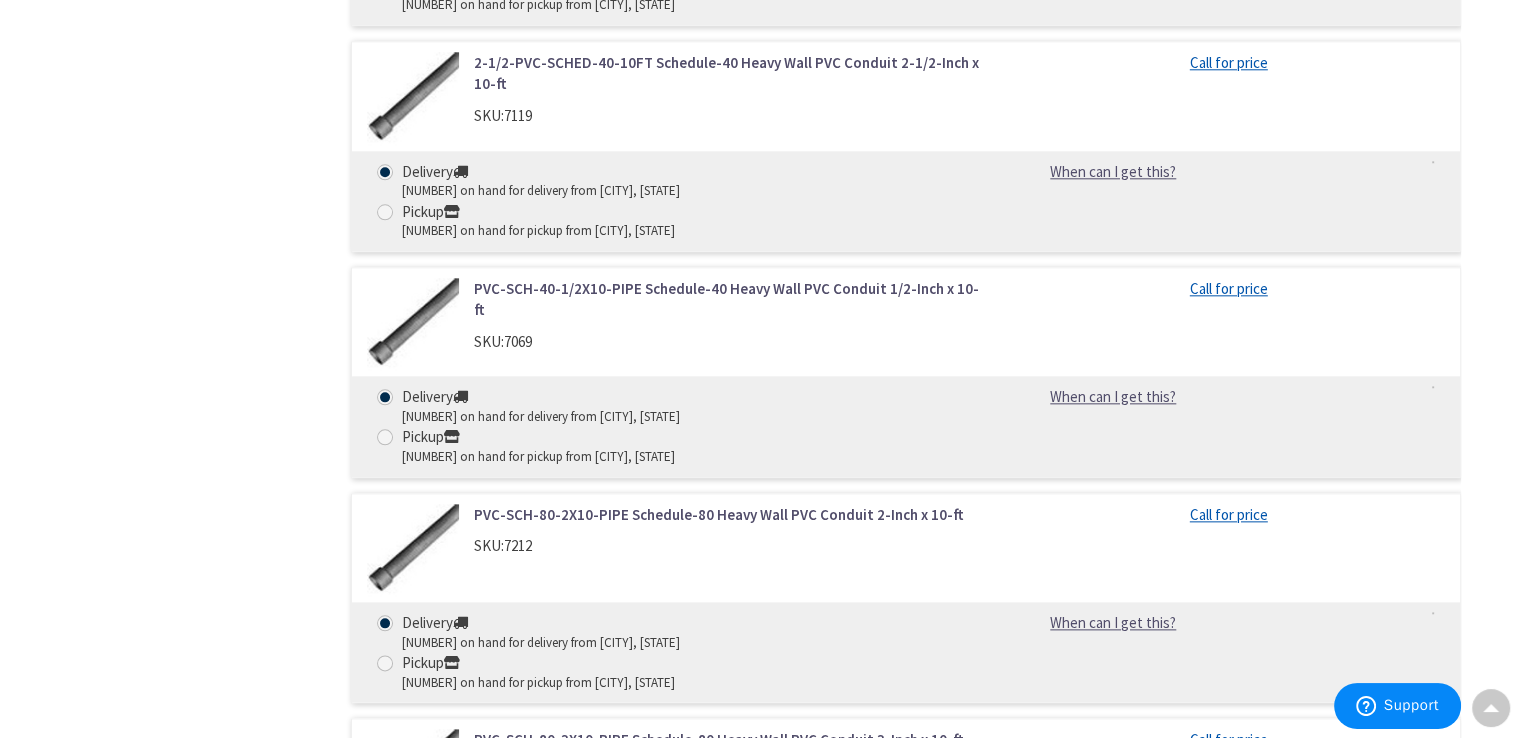 click on "PVC-SCH-80-3X10-PIPE Schedule-80 Heavy Wall PVC Conduit 3-Inch x 10-ft" at bounding box center [728, 739] 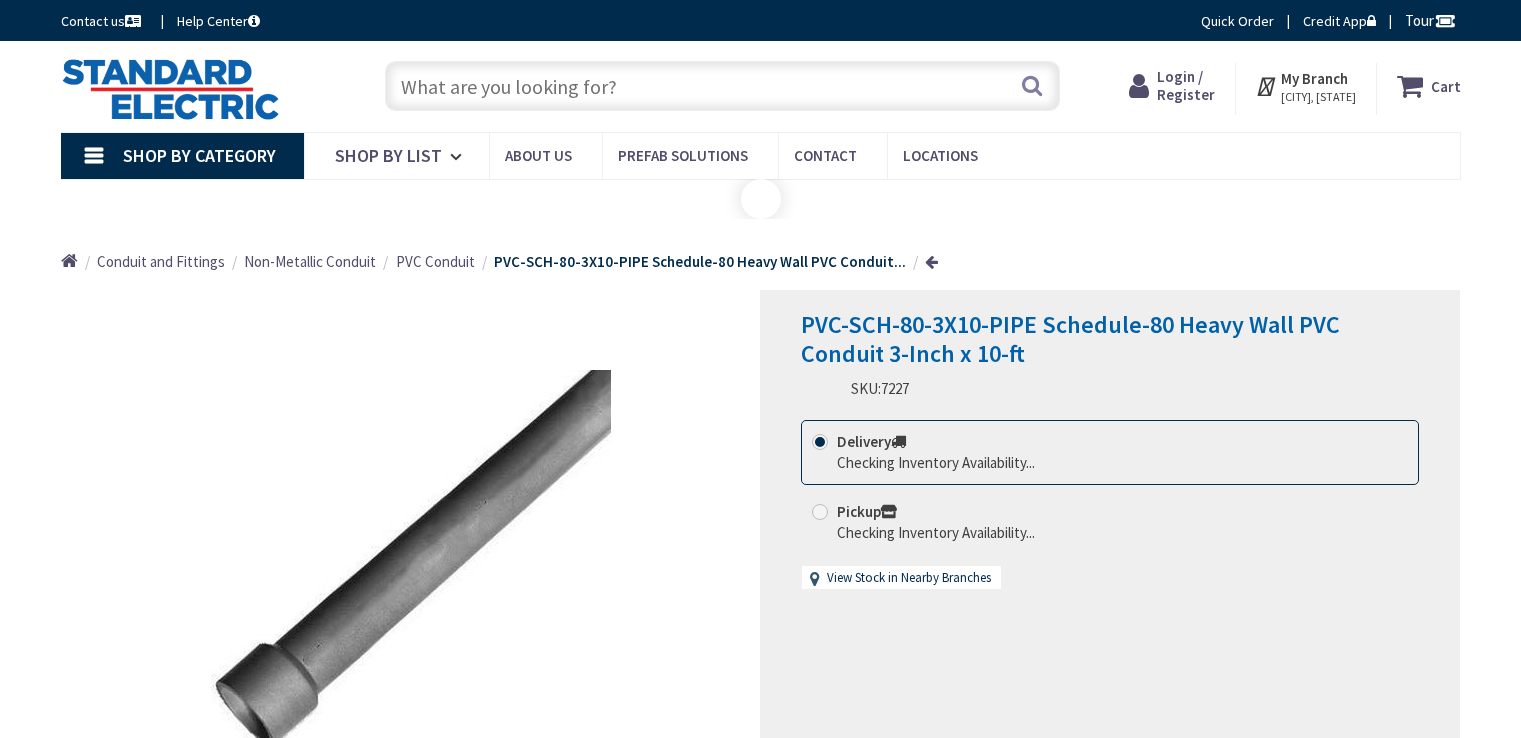 scroll, scrollTop: 0, scrollLeft: 0, axis: both 